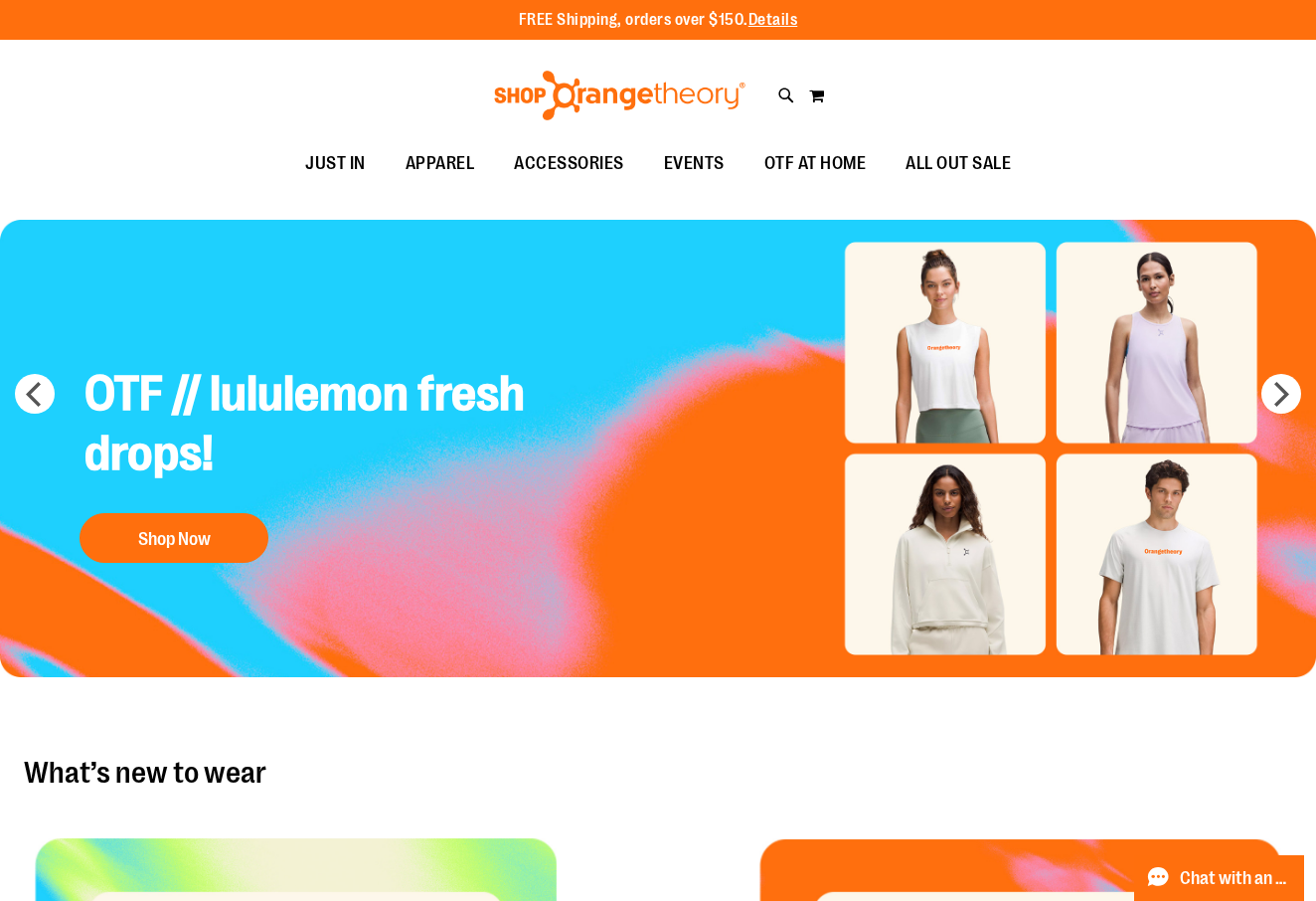 scroll, scrollTop: 0, scrollLeft: 0, axis: both 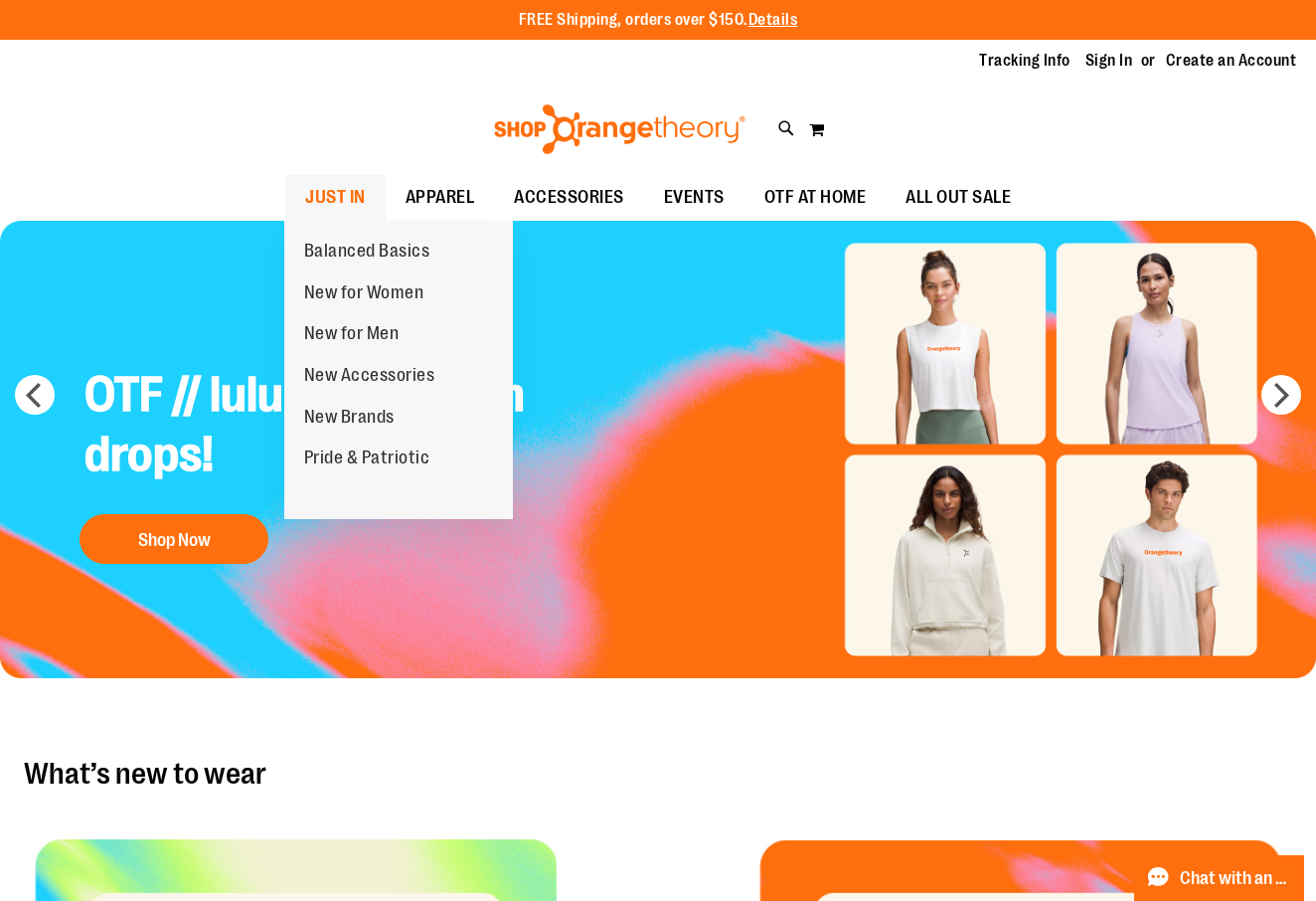 click on "JUST IN" at bounding box center (335, 197) 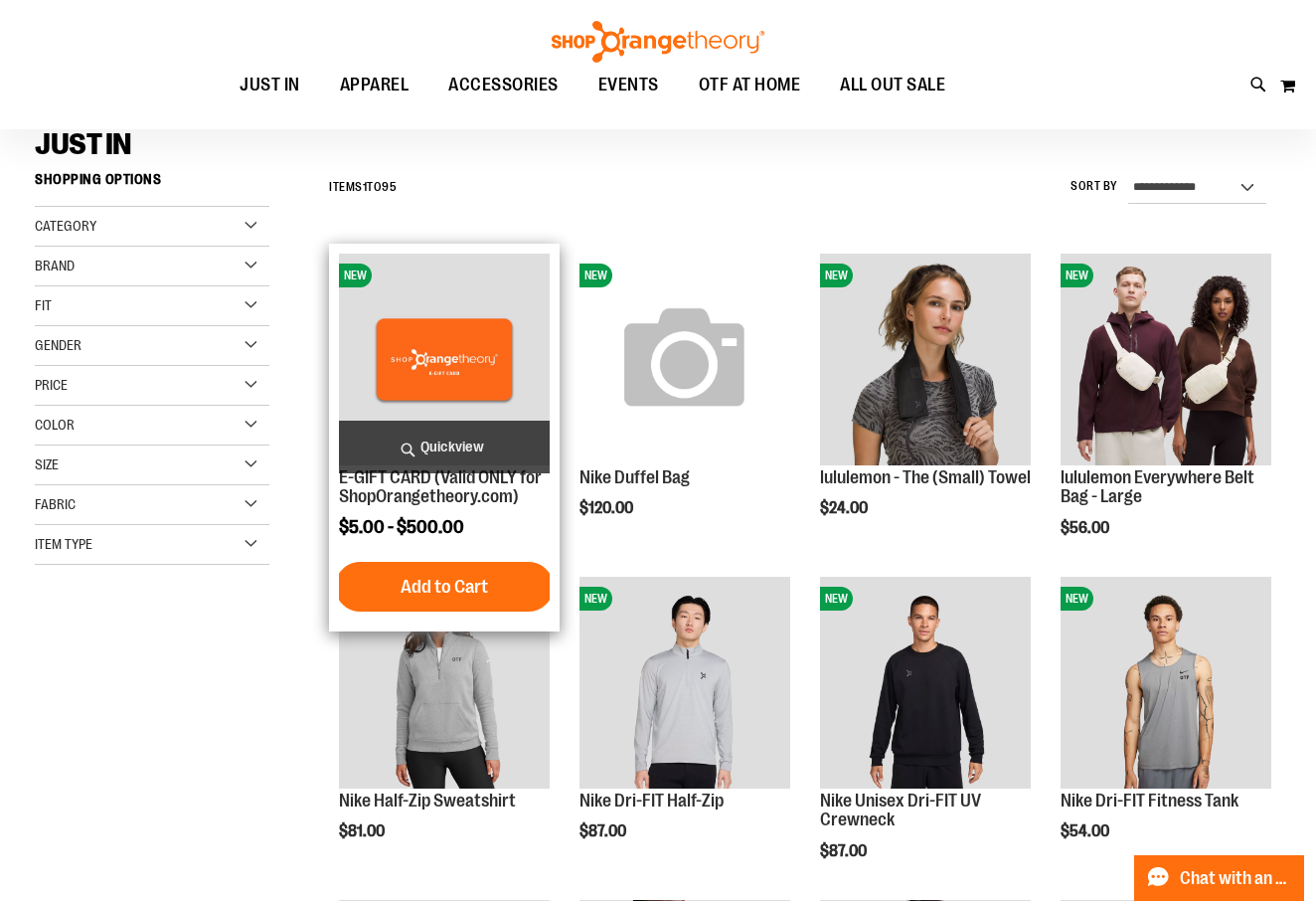 scroll, scrollTop: 148, scrollLeft: 0, axis: vertical 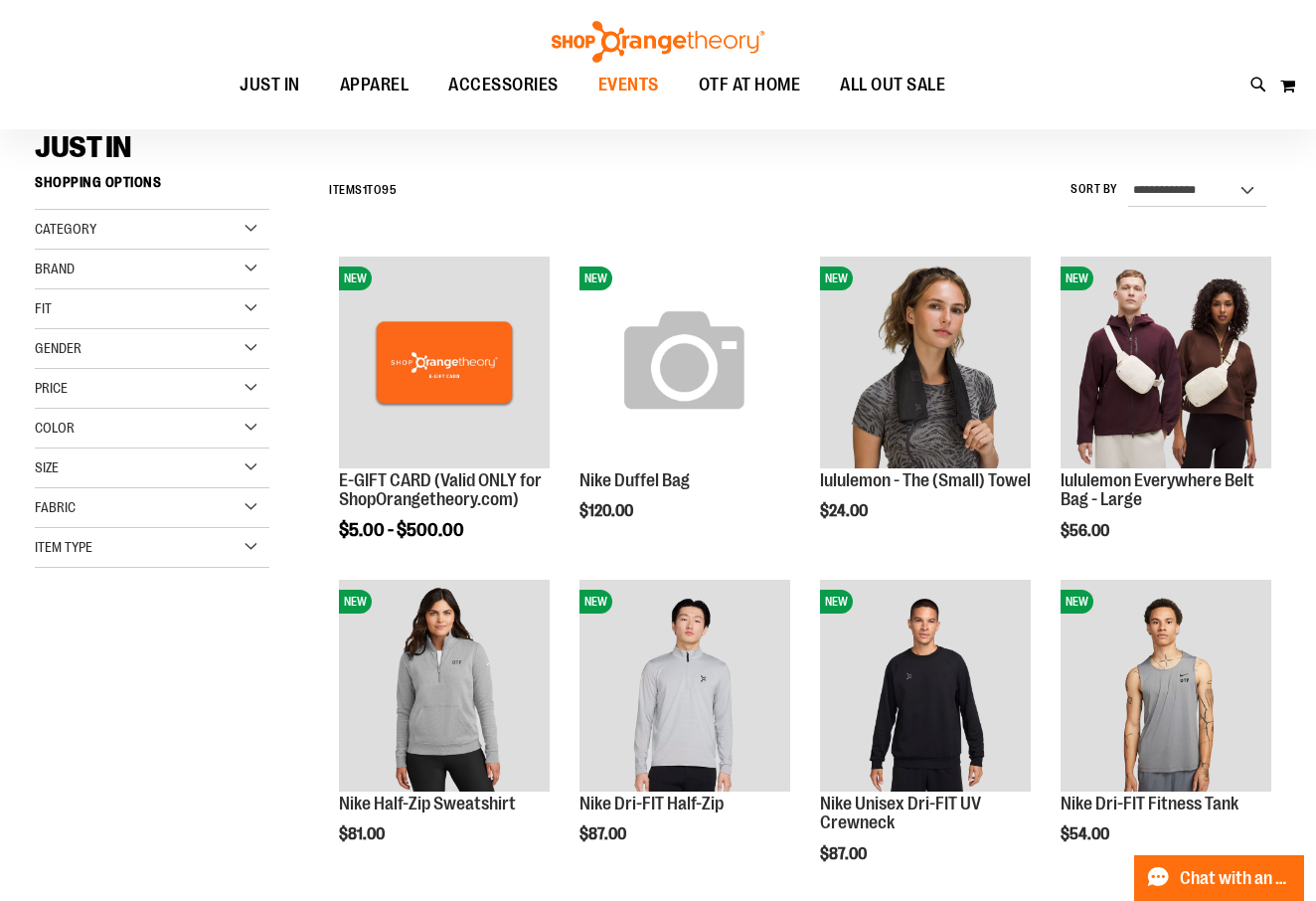 click on "EVENTS" at bounding box center [628, 86] 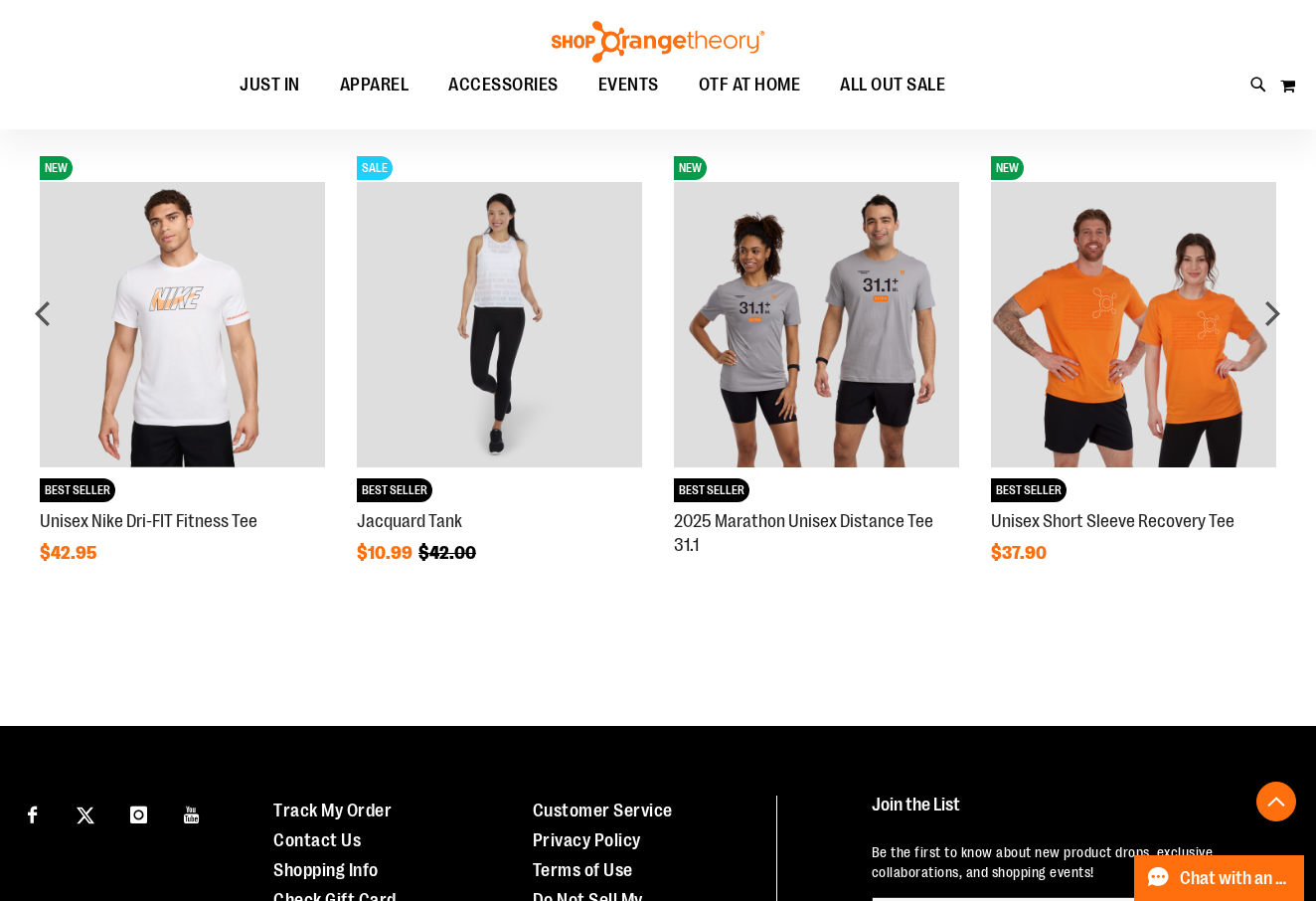 scroll, scrollTop: 1418, scrollLeft: 0, axis: vertical 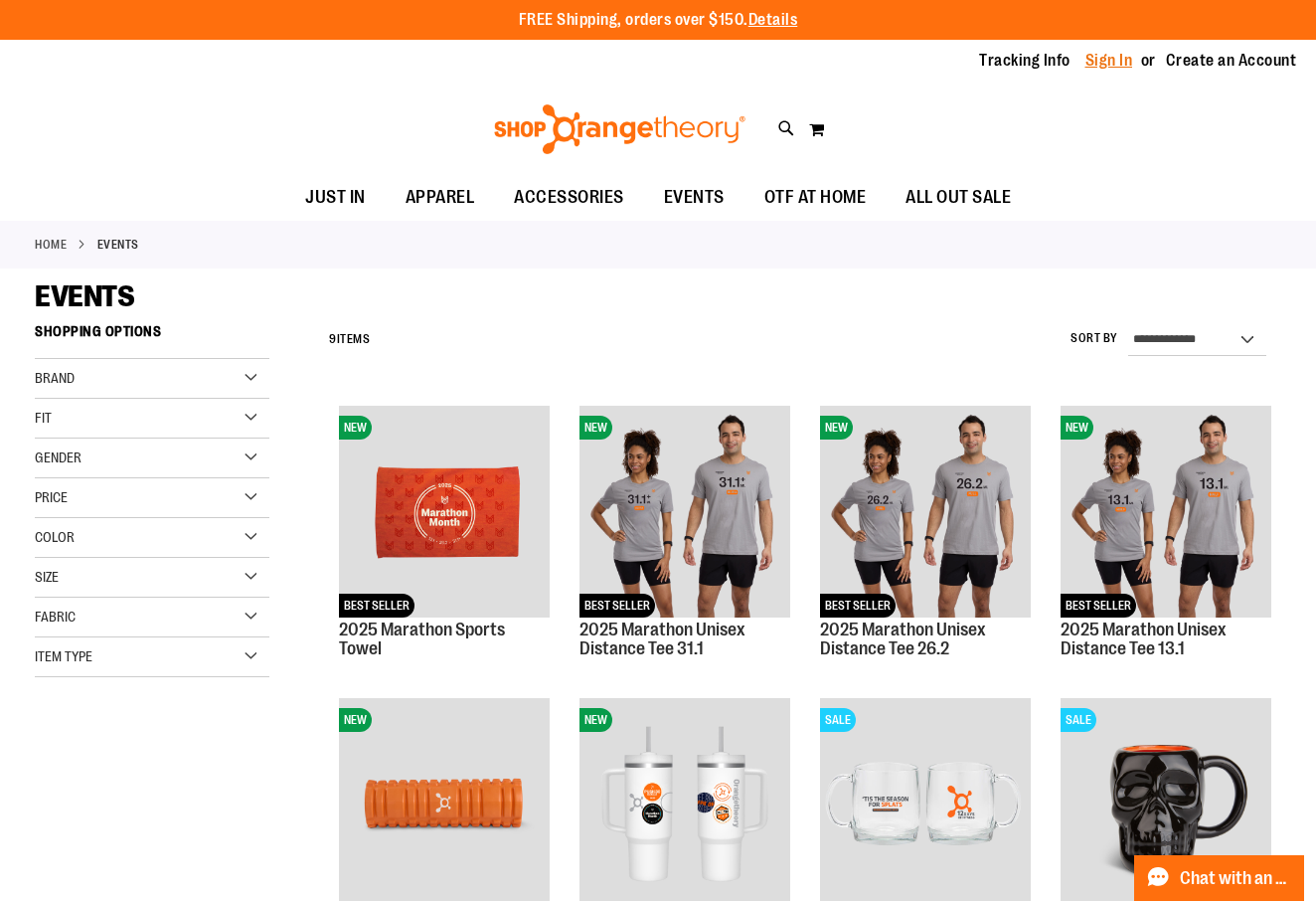 click on "Sign In" at bounding box center (1109, 61) 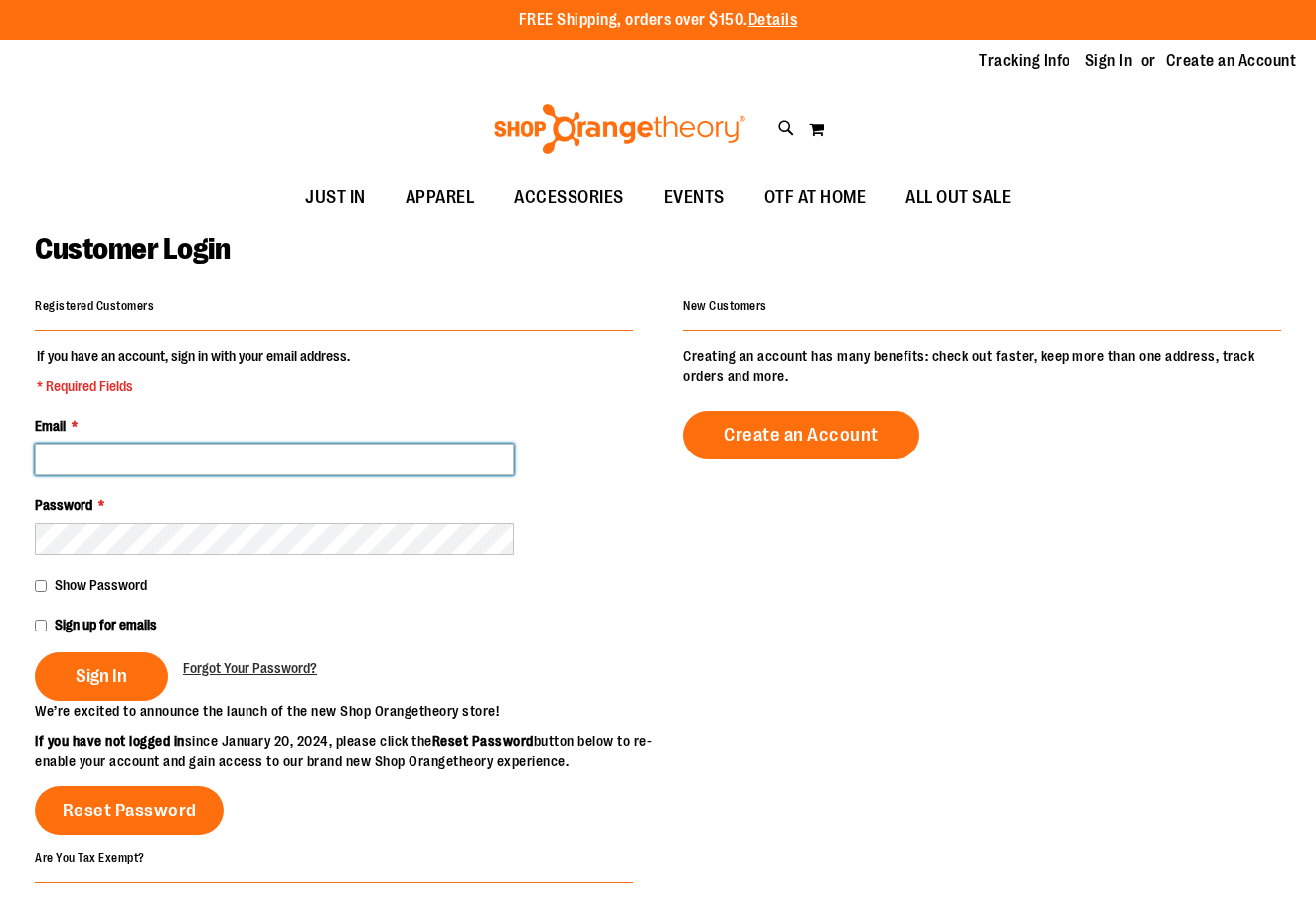 scroll, scrollTop: 0, scrollLeft: 0, axis: both 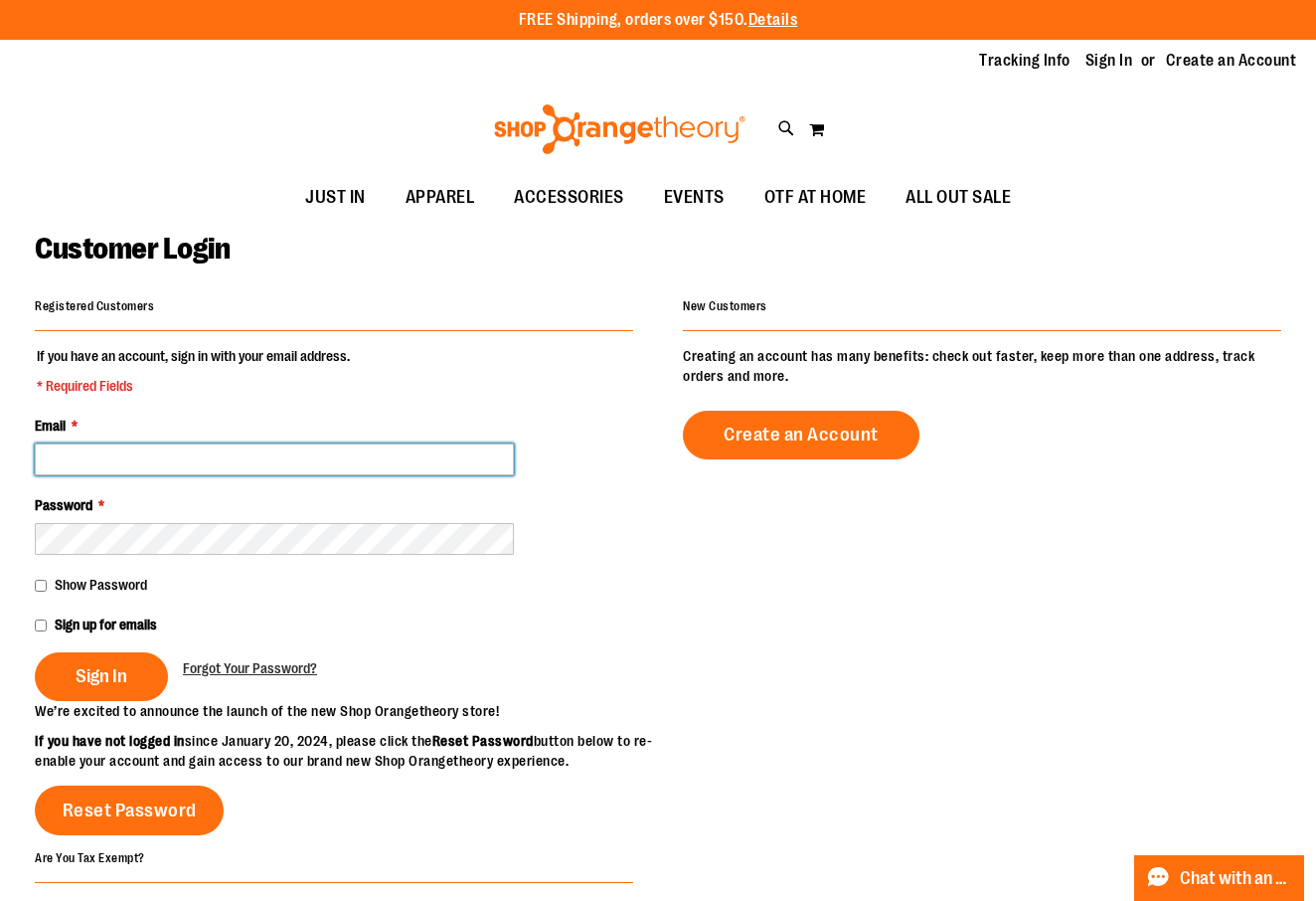 type on "**********" 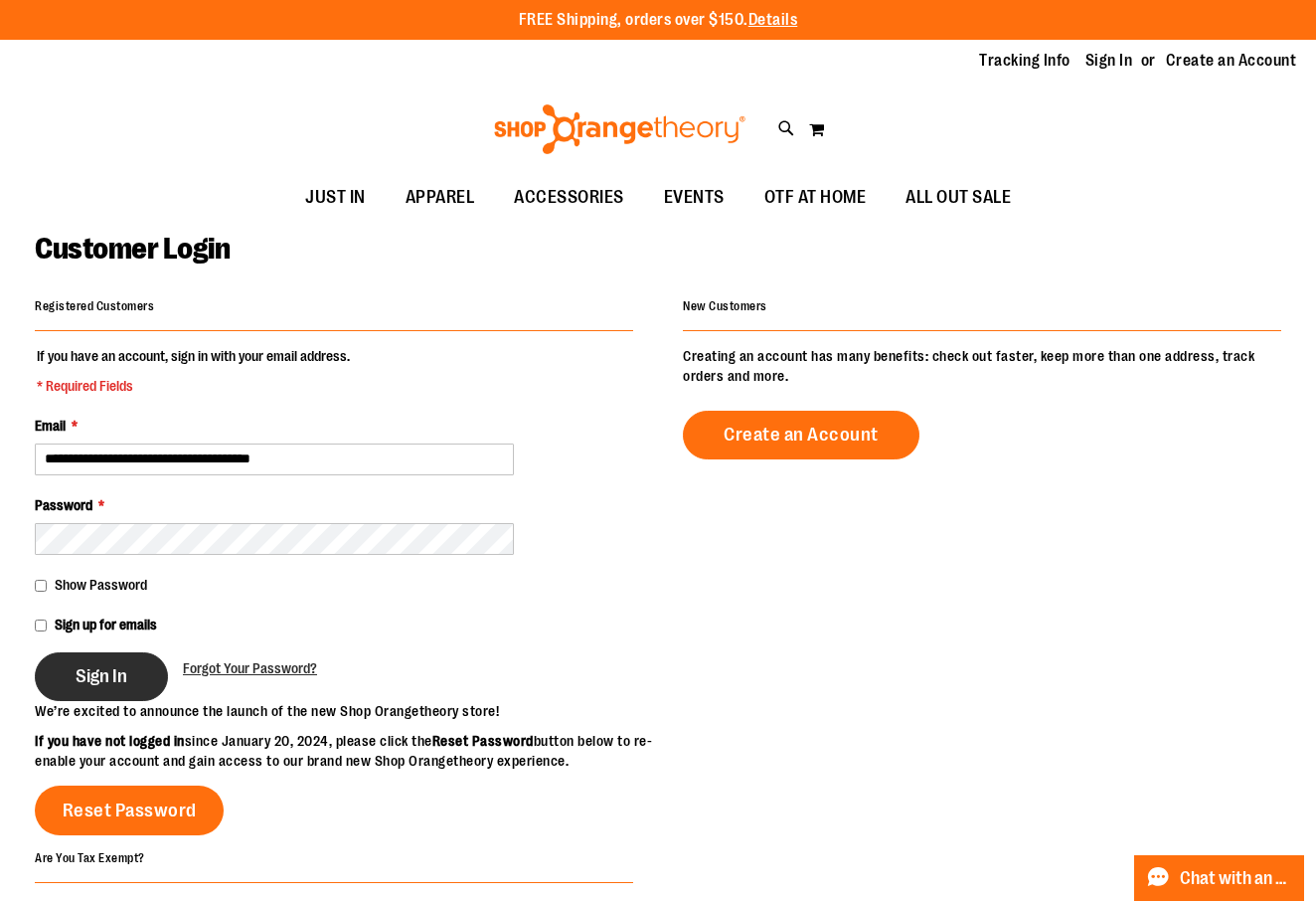 click on "Sign In" at bounding box center [101, 676] 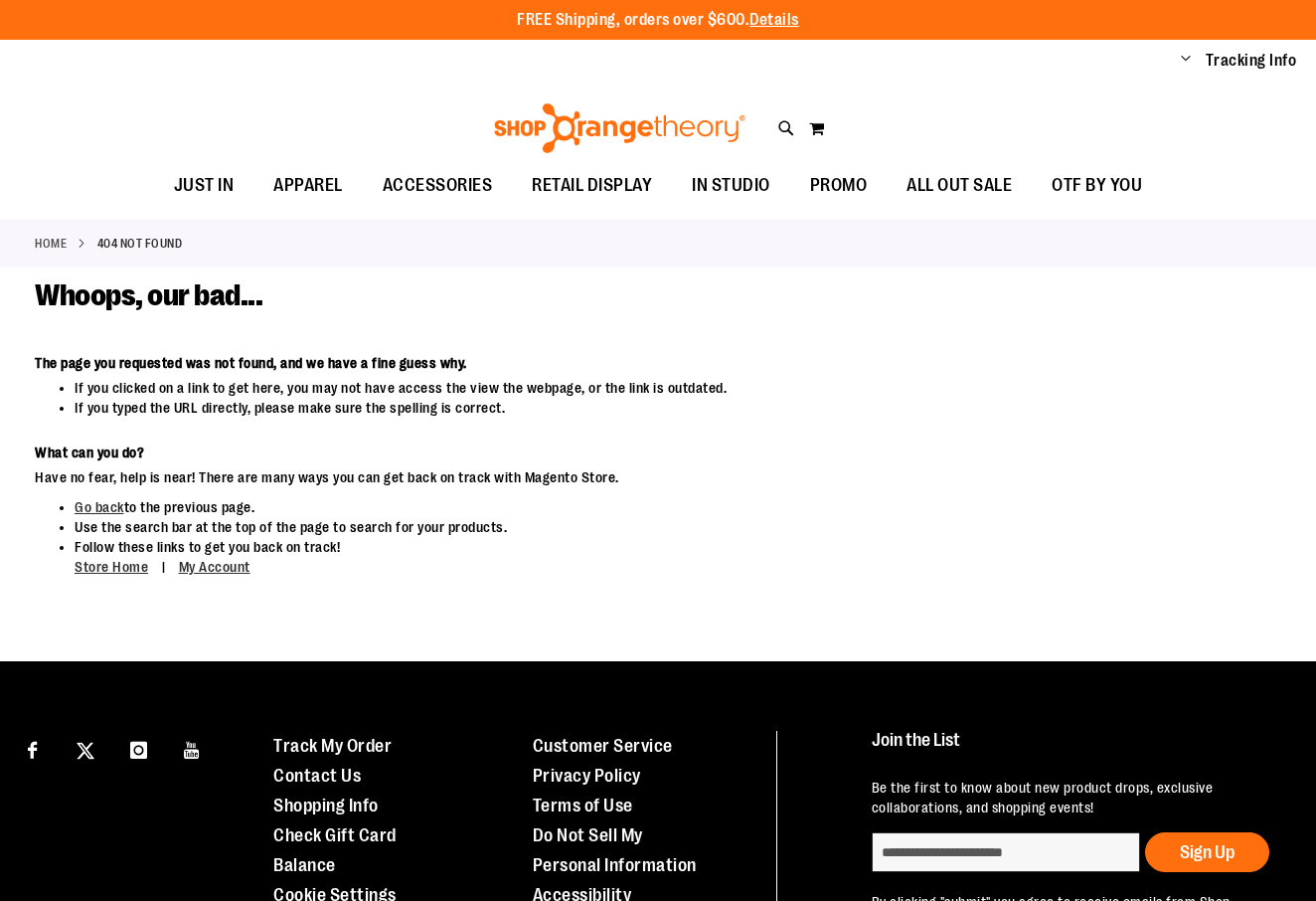 scroll, scrollTop: 0, scrollLeft: 0, axis: both 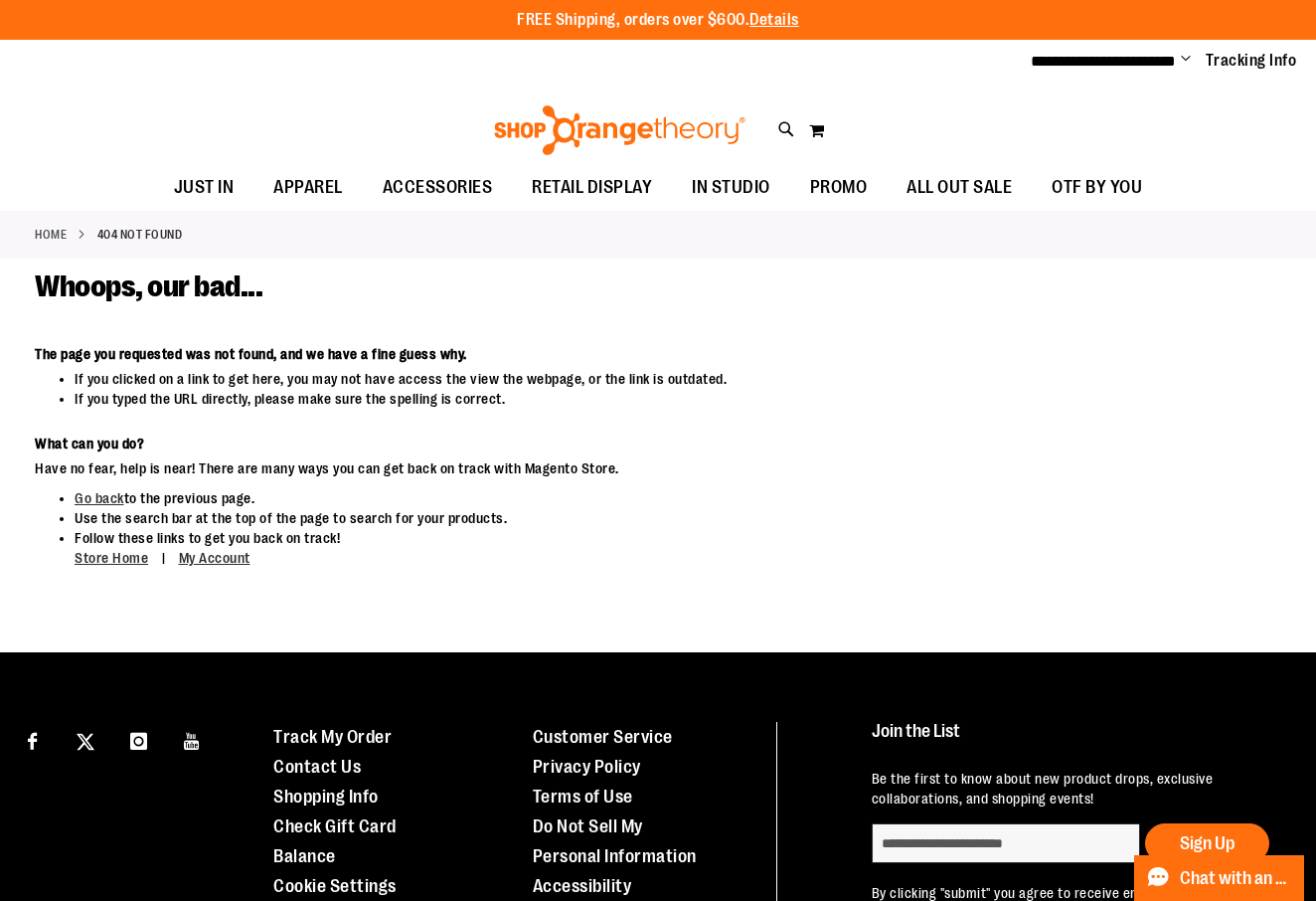 click on "Change" at bounding box center [1186, 60] 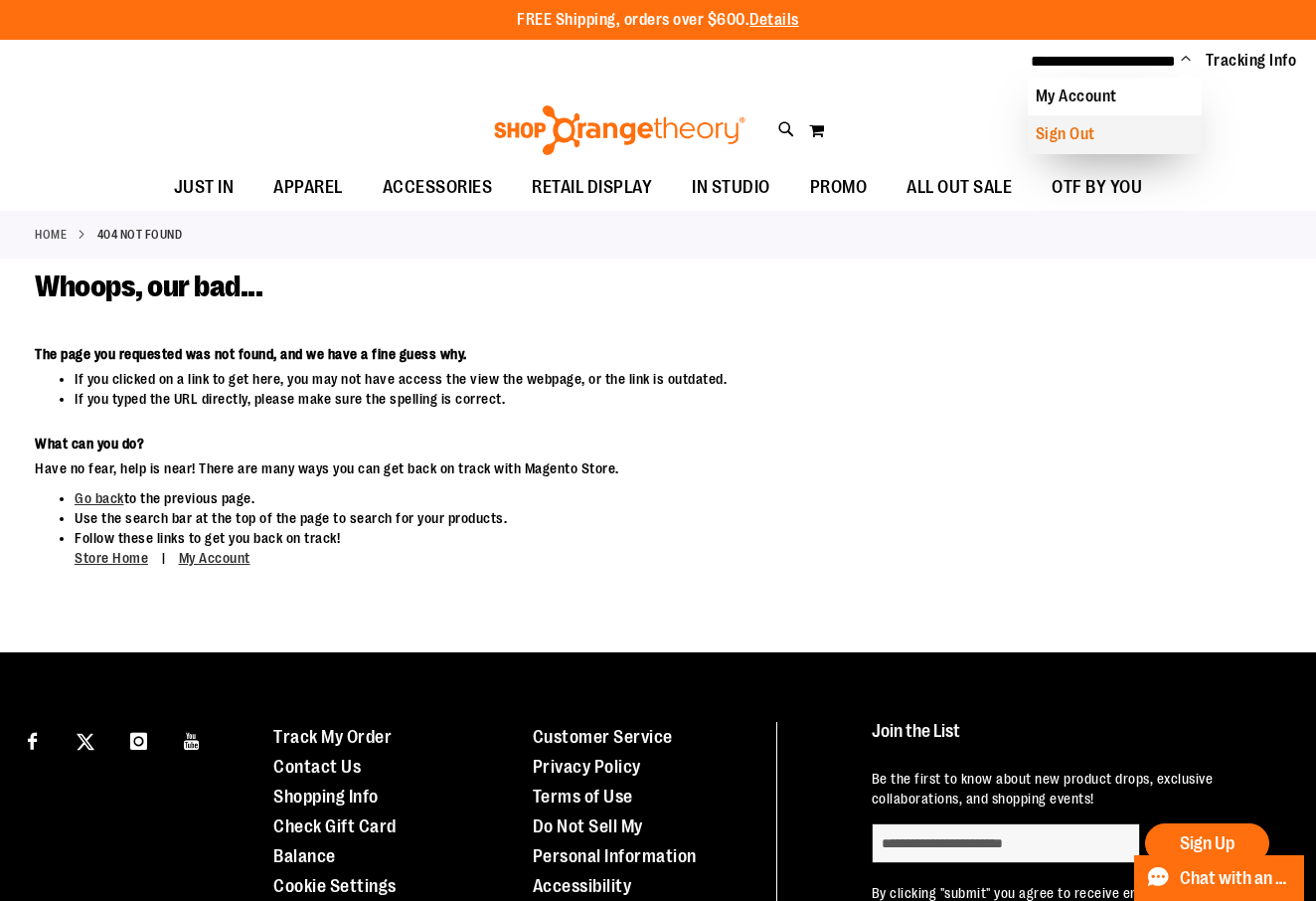 click on "Sign Out" at bounding box center (1114, 134) 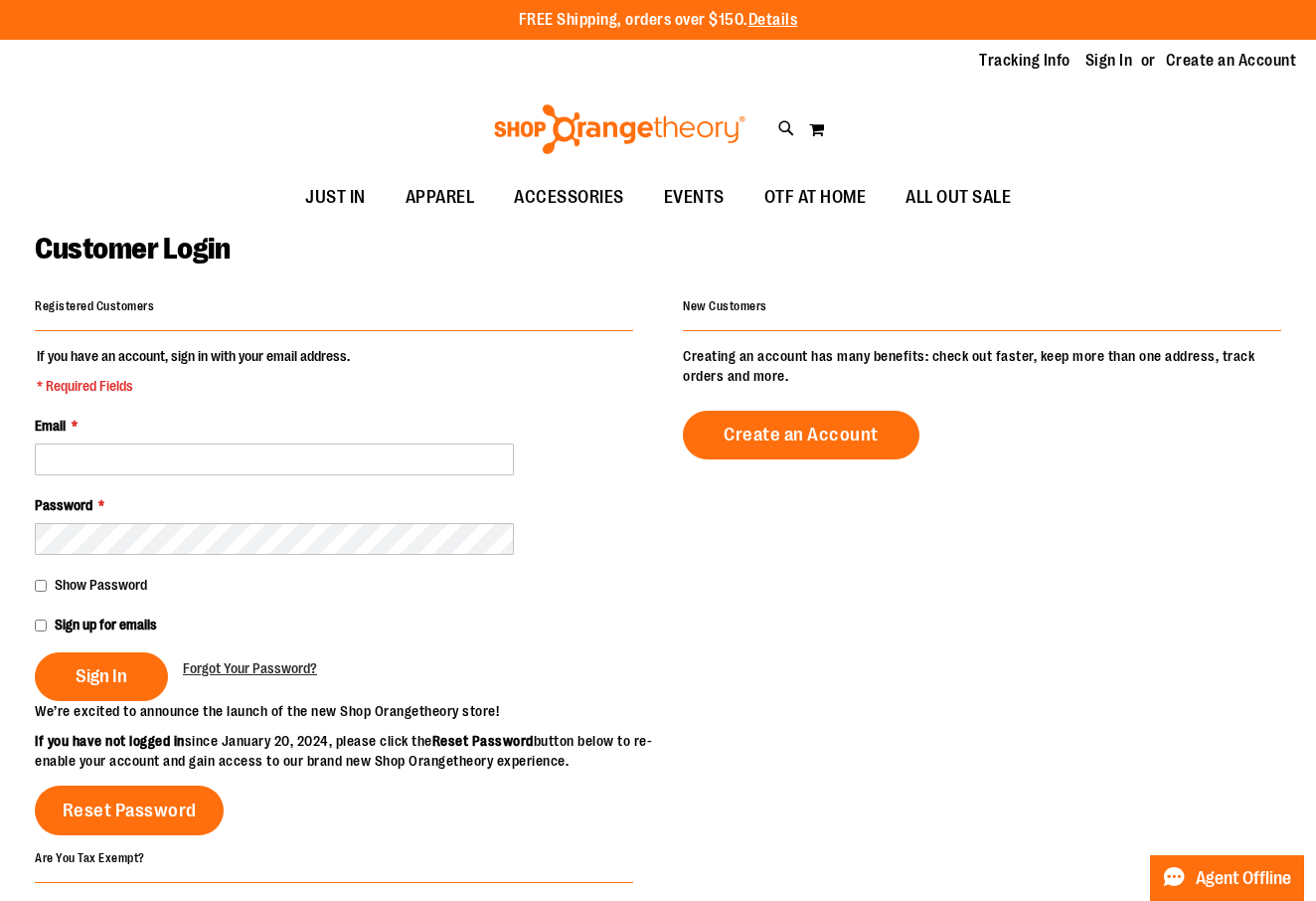 scroll, scrollTop: 0, scrollLeft: 0, axis: both 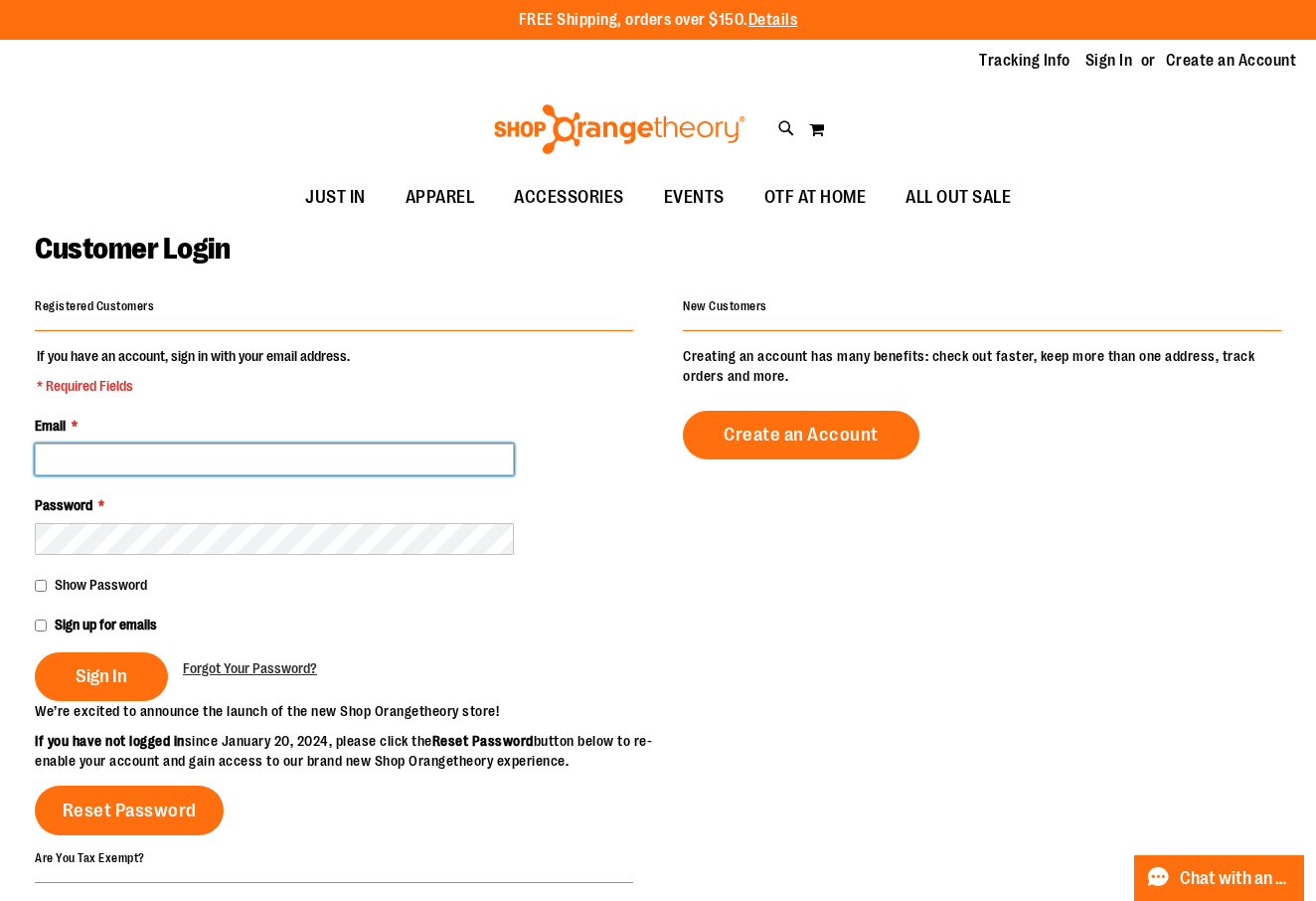 type on "**********" 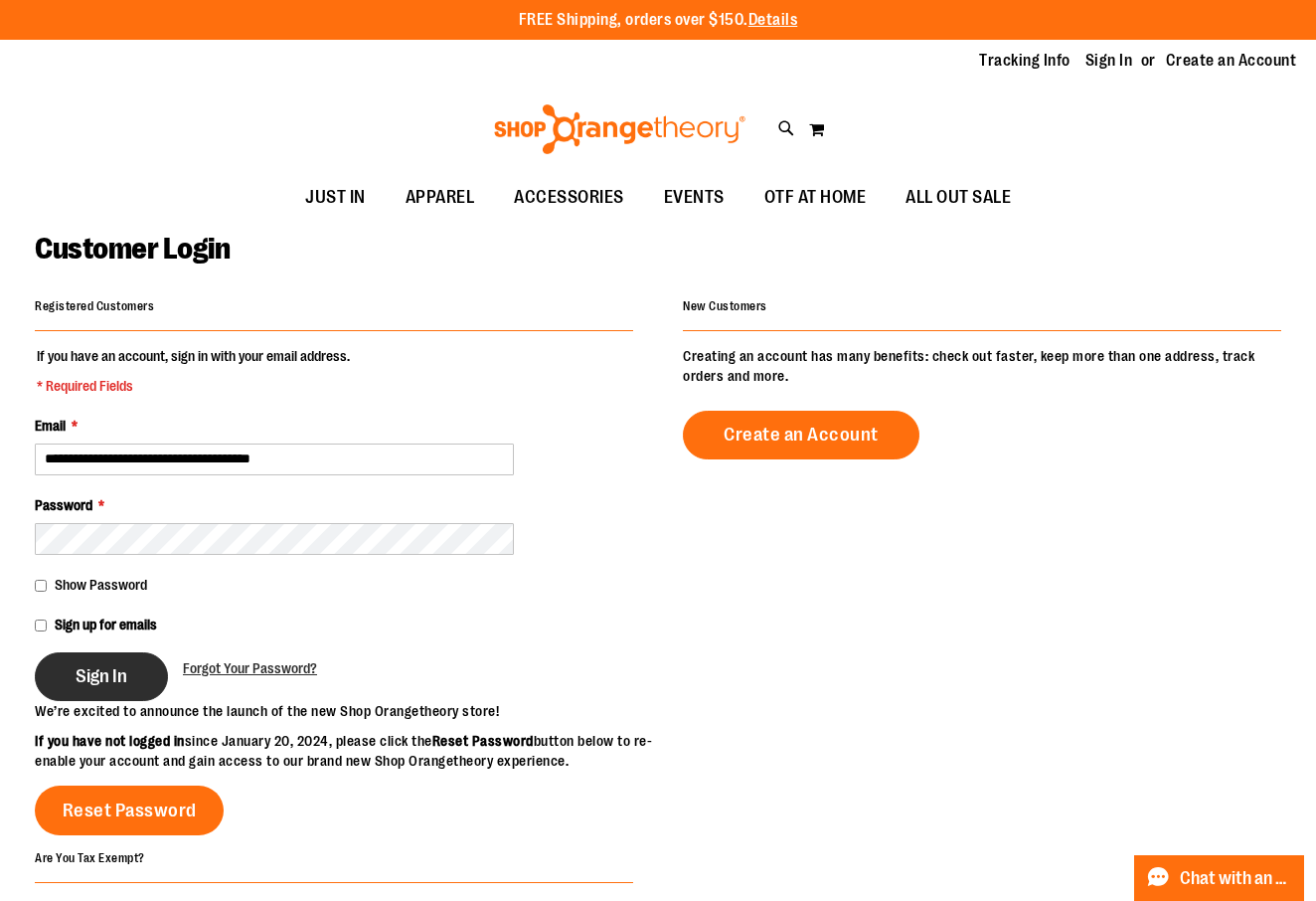 click on "Sign In" at bounding box center [101, 676] 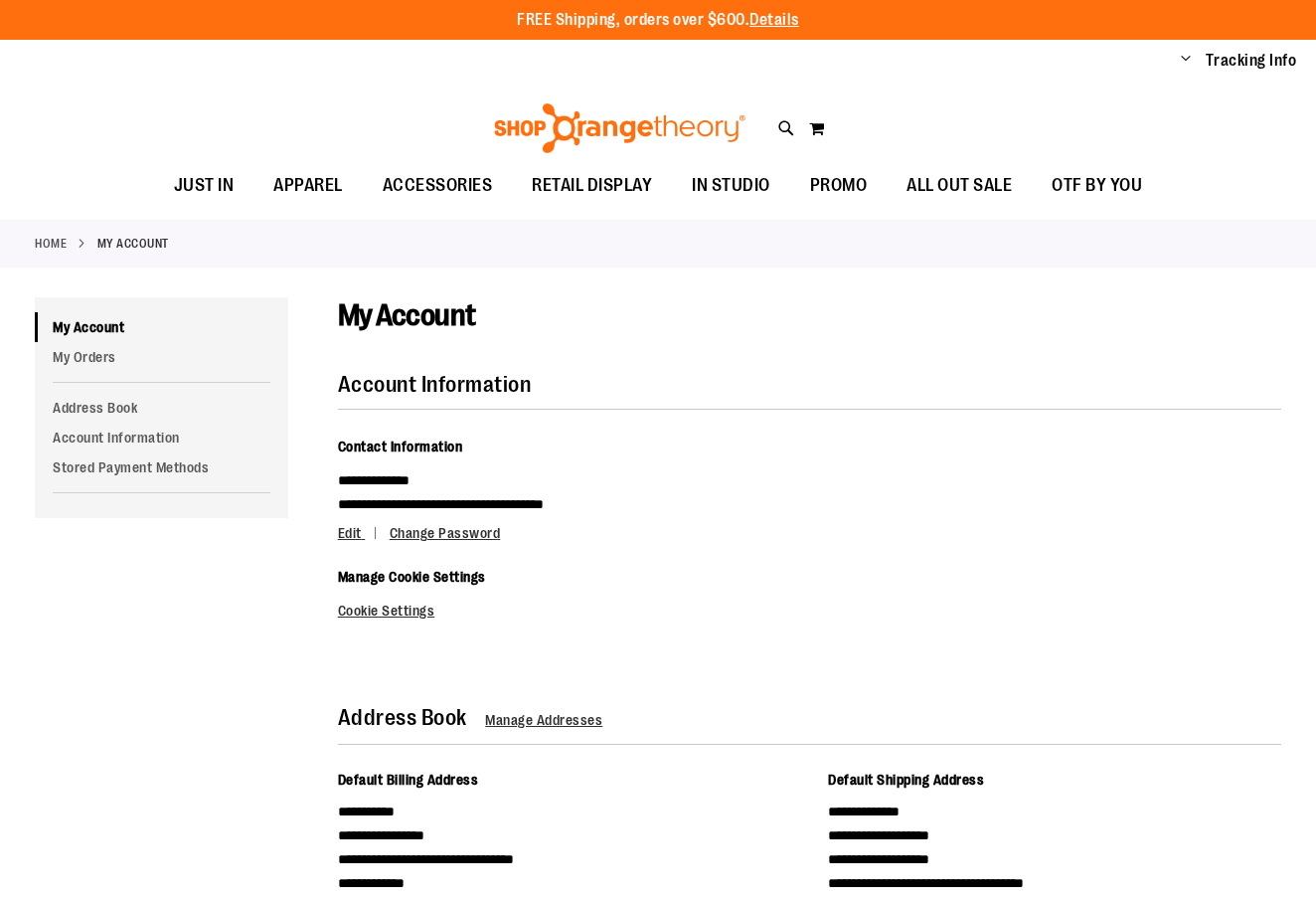 scroll, scrollTop: 0, scrollLeft: 0, axis: both 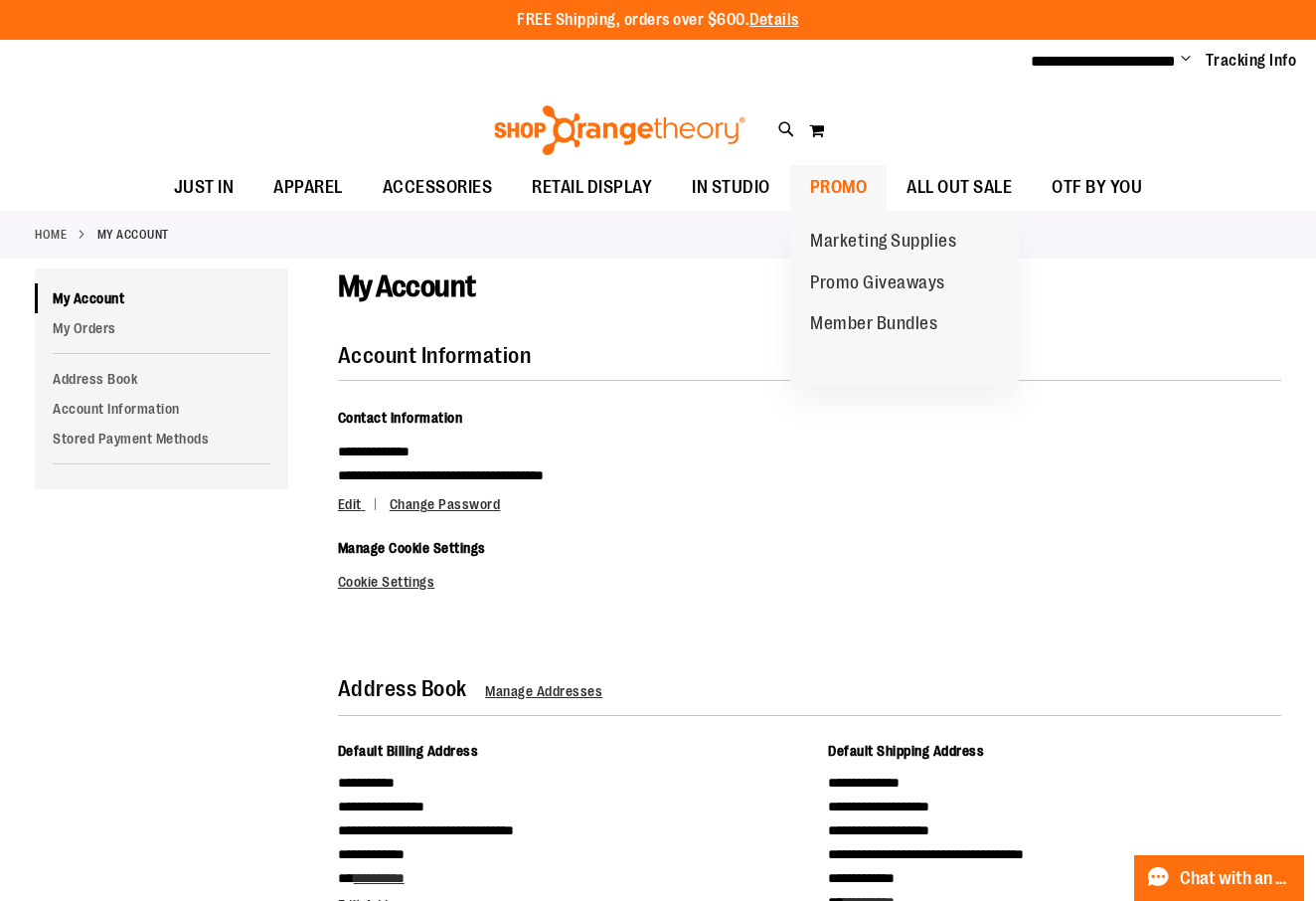 click on "PROMO" at bounding box center [839, 187] 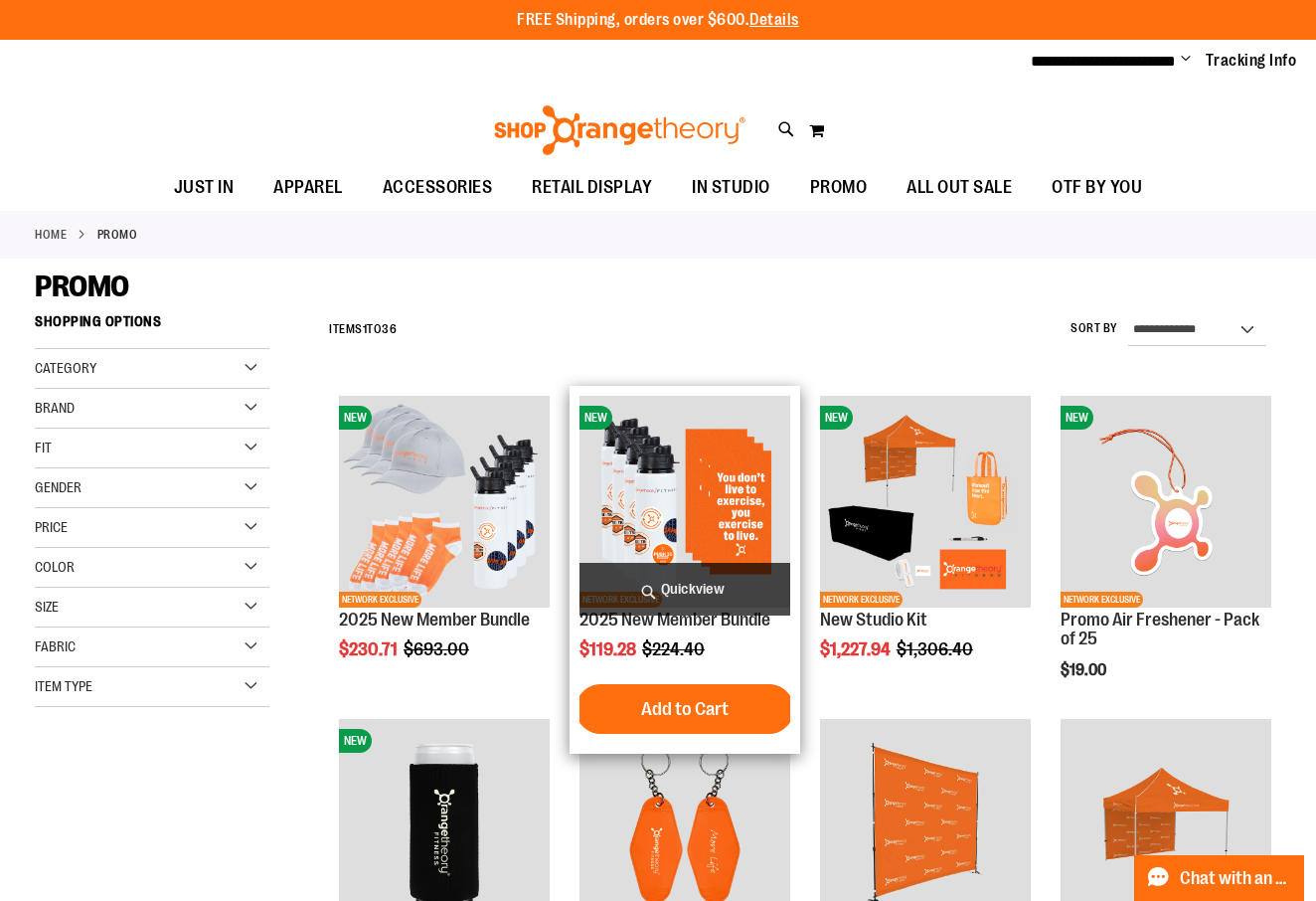 scroll, scrollTop: 584, scrollLeft: 0, axis: vertical 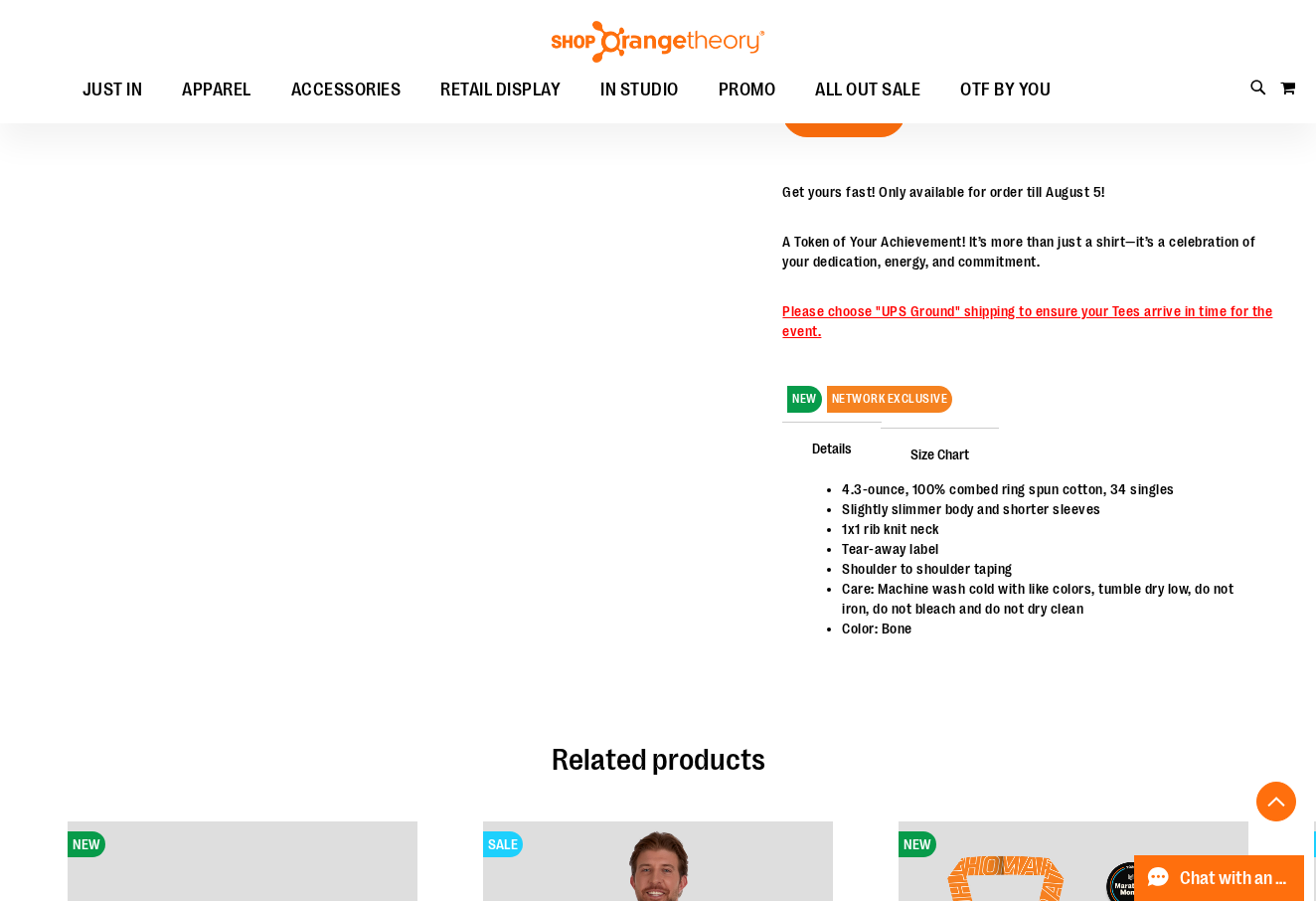 click on "Size Chart" at bounding box center [939, 453] 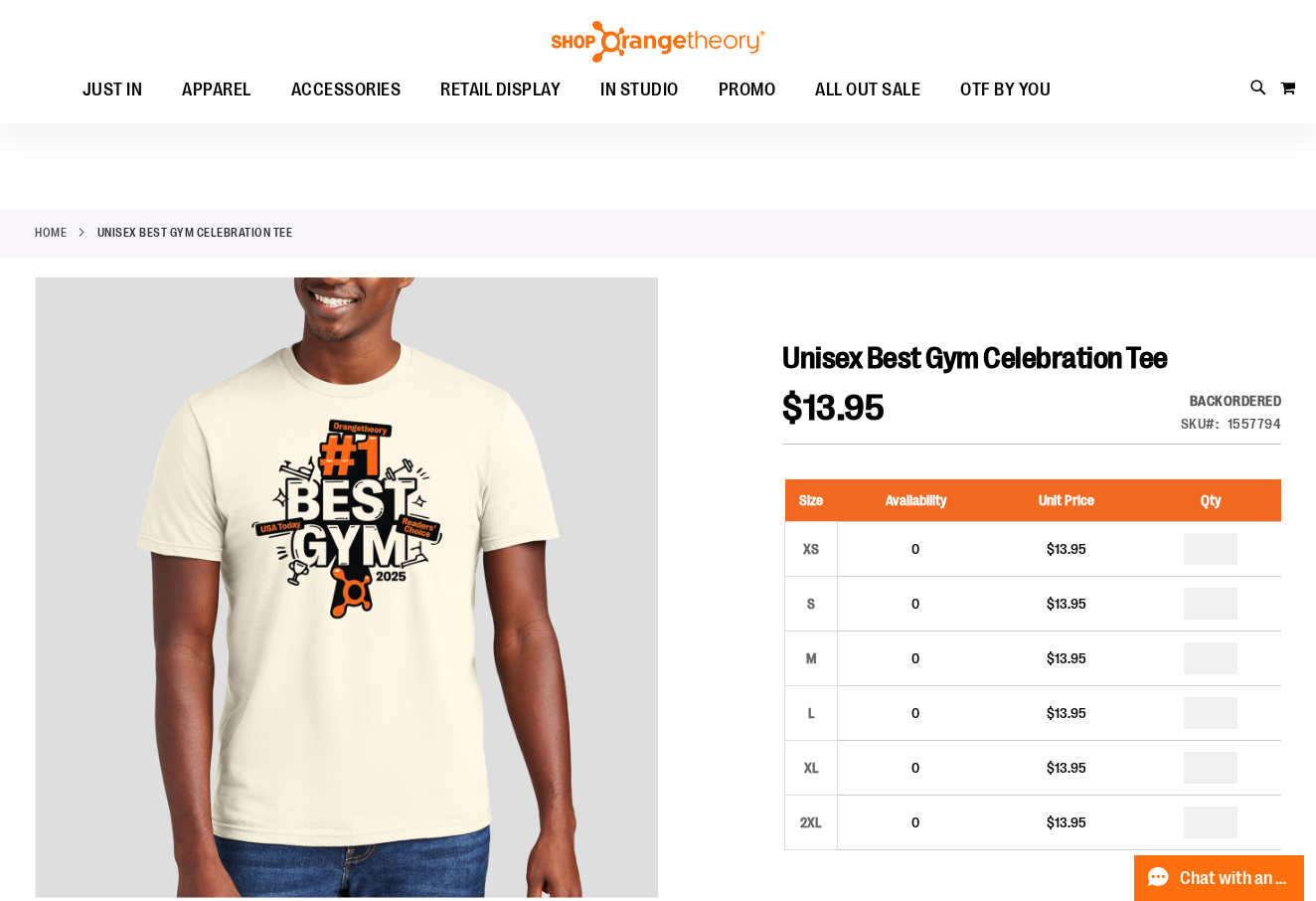 scroll, scrollTop: 0, scrollLeft: 0, axis: both 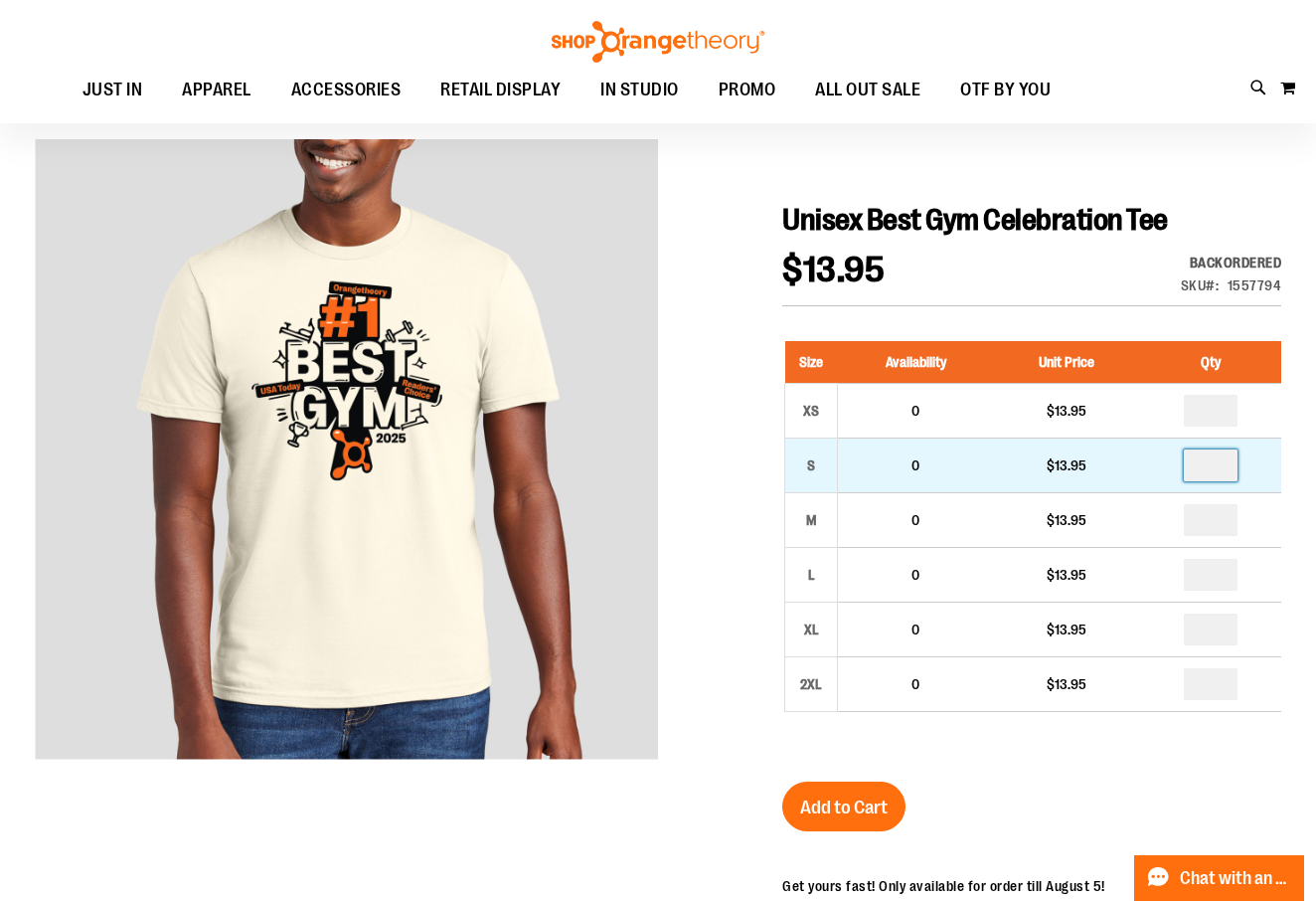 click at bounding box center [1211, 465] 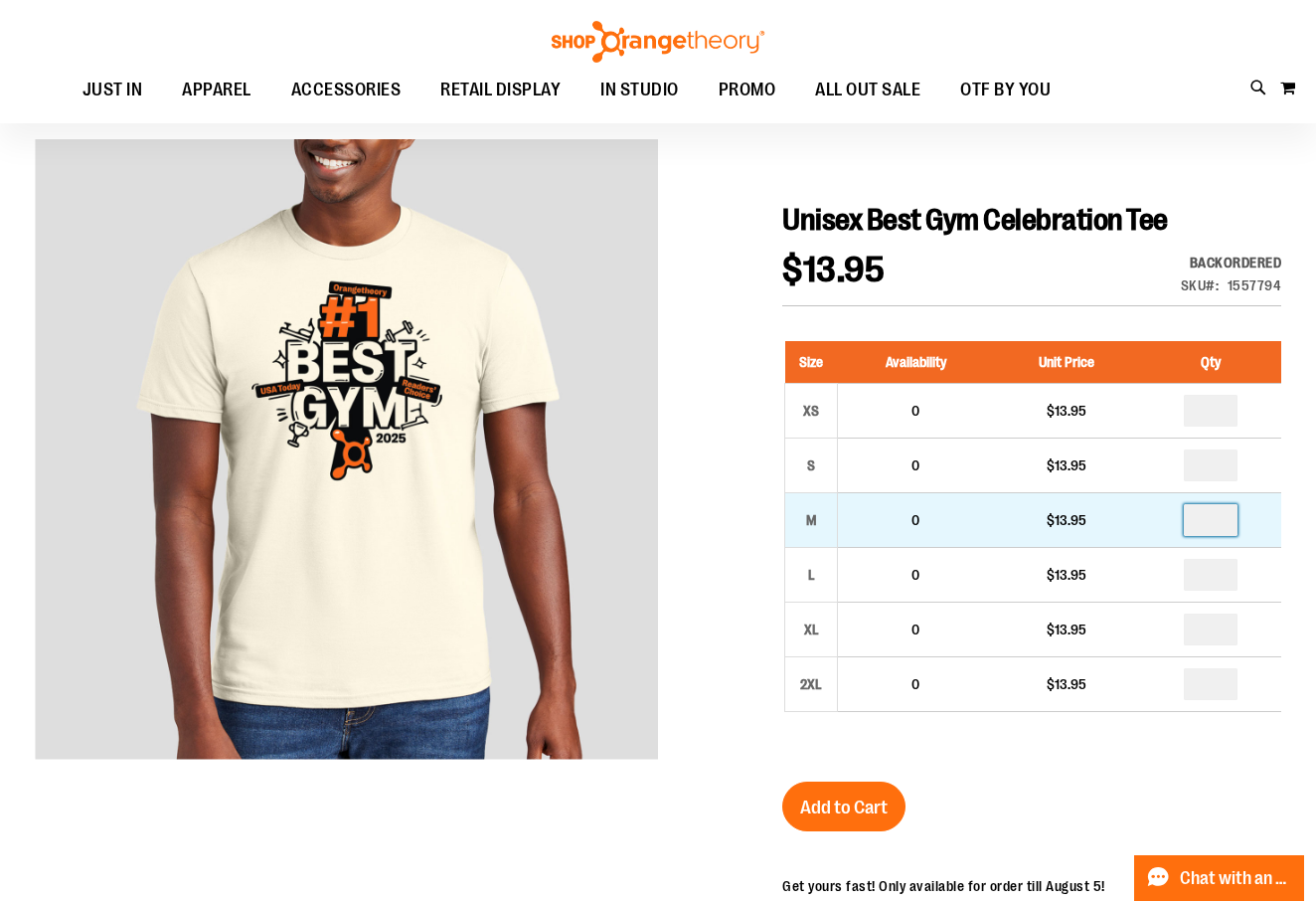 click at bounding box center (1211, 520) 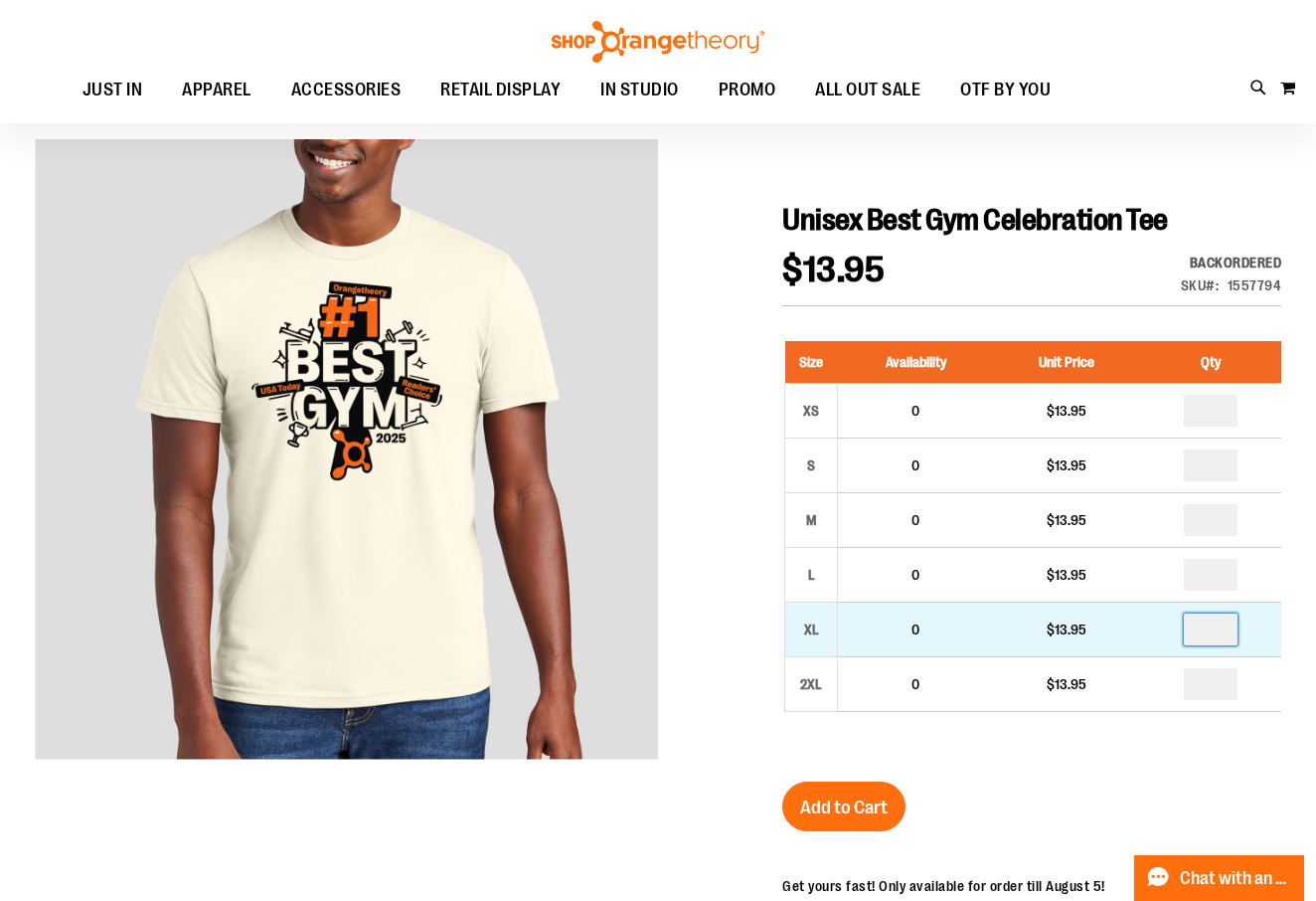 click at bounding box center (1211, 630) 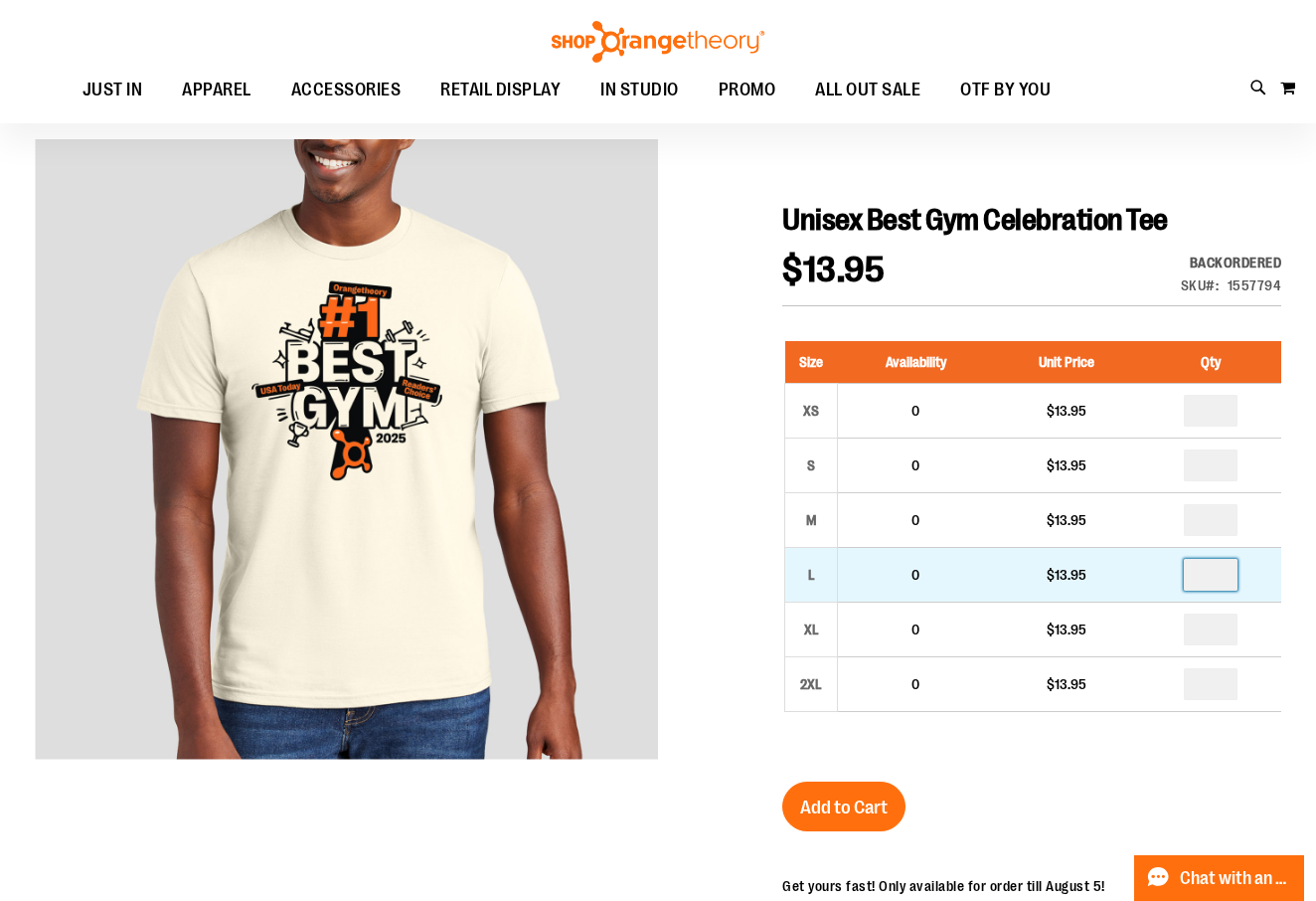 click at bounding box center (1211, 575) 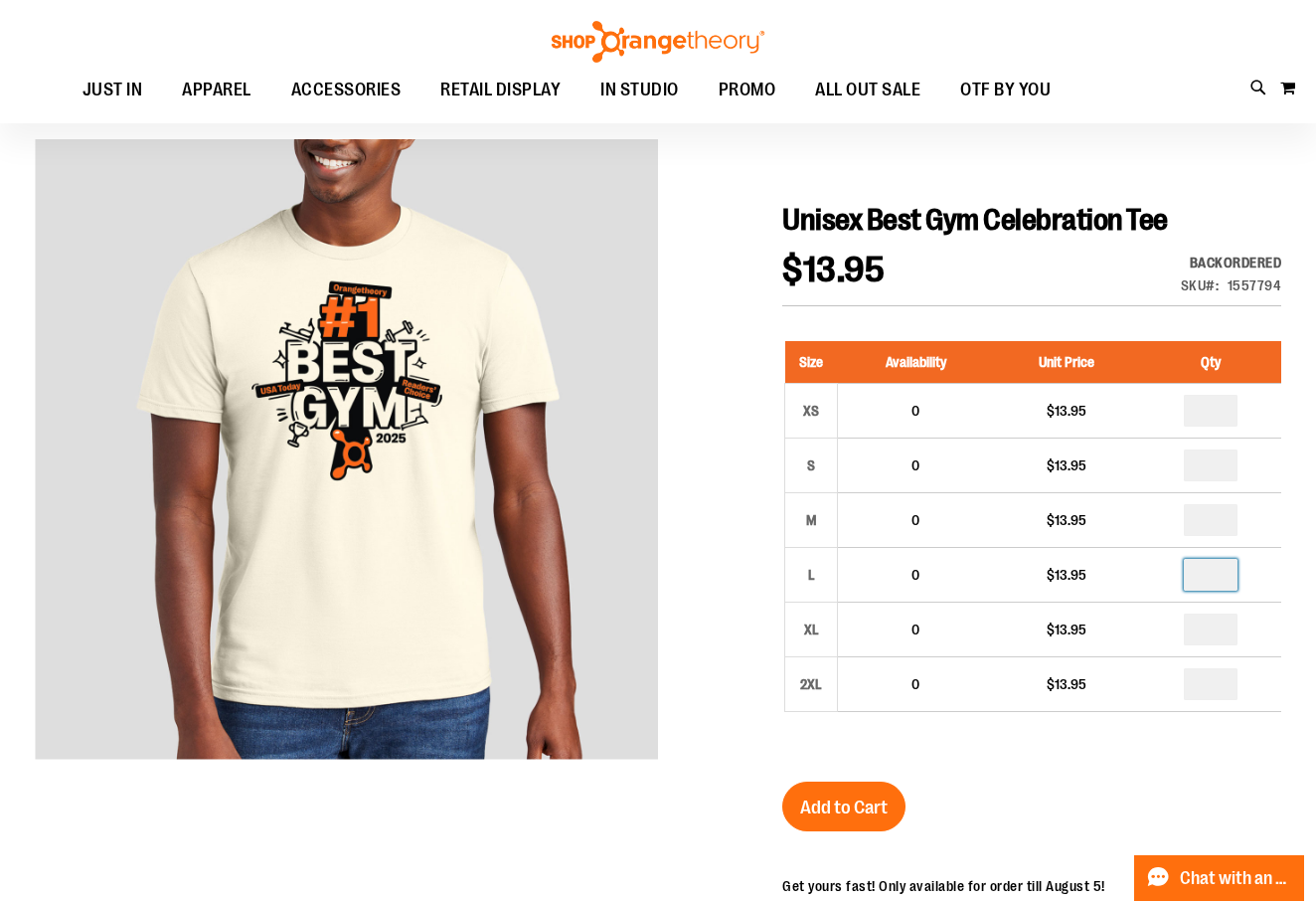 click on "Unisex Best Gym Celebration Tee
$13.95
Backordered
Only  %1  left
SKU
1557794
Size
Availability
Unit Price
Qty
XS
0
$13.95
* S" at bounding box center [1032, 912] 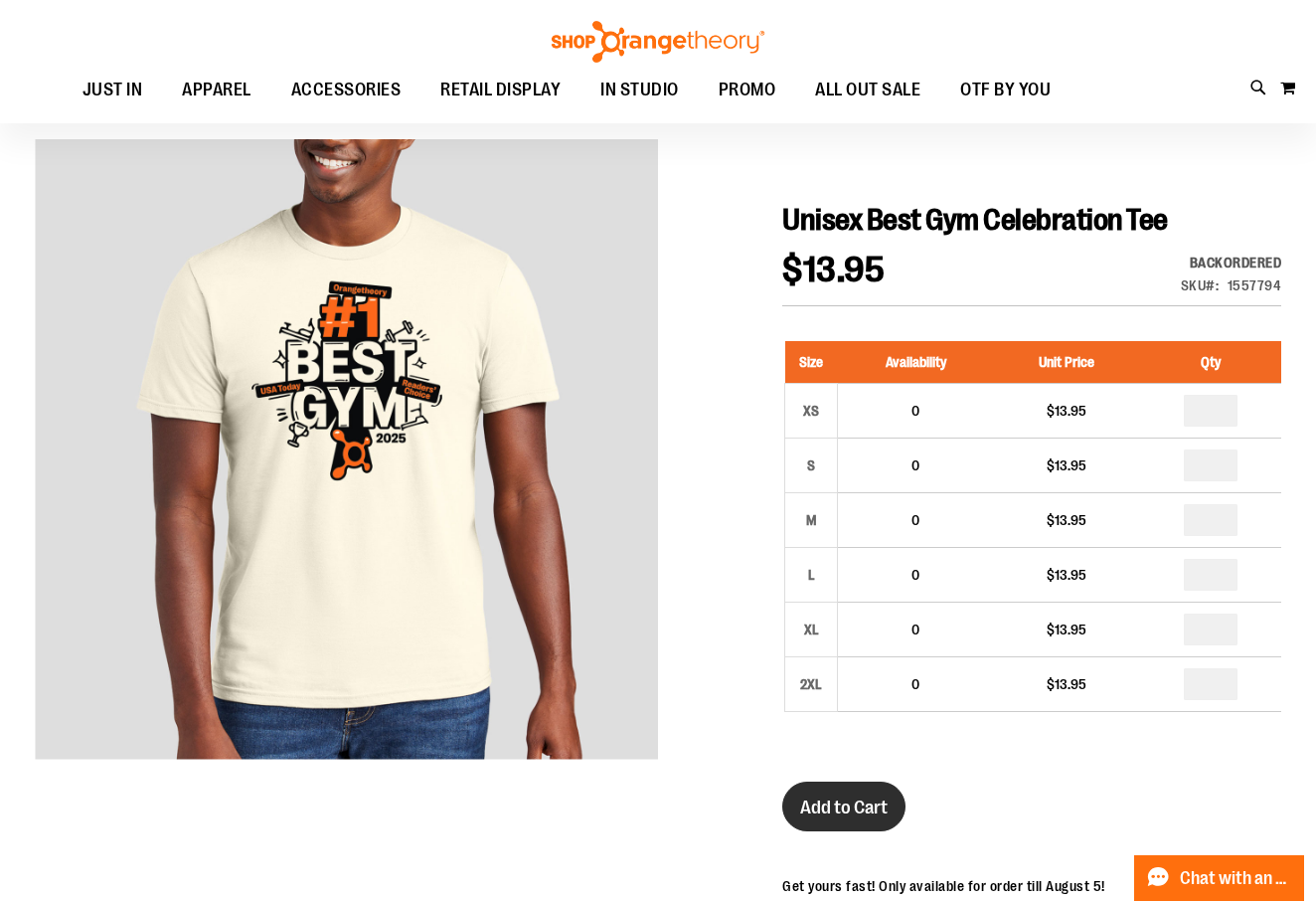 click on "Add to Cart" at bounding box center (844, 808) 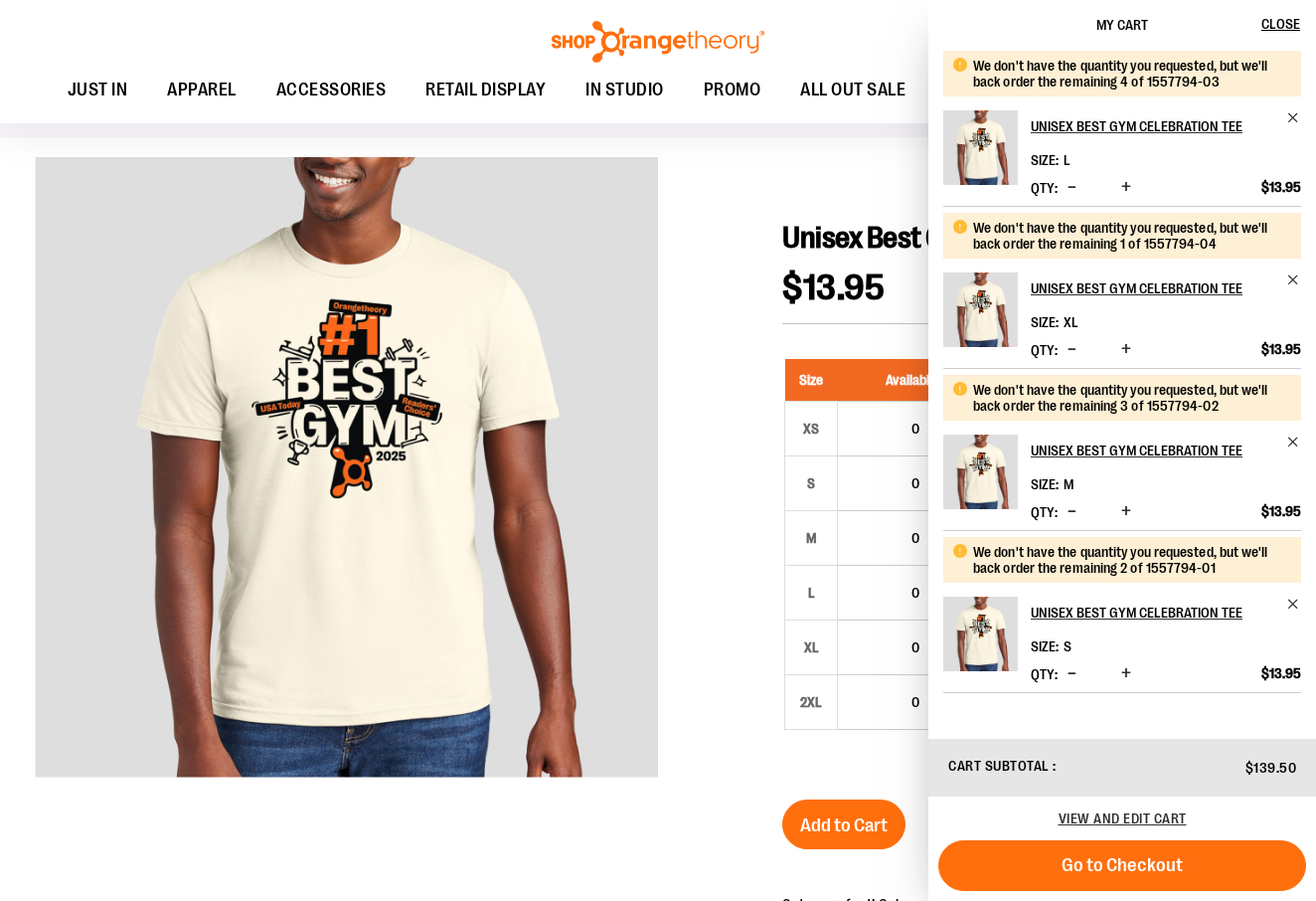 scroll, scrollTop: 118, scrollLeft: 0, axis: vertical 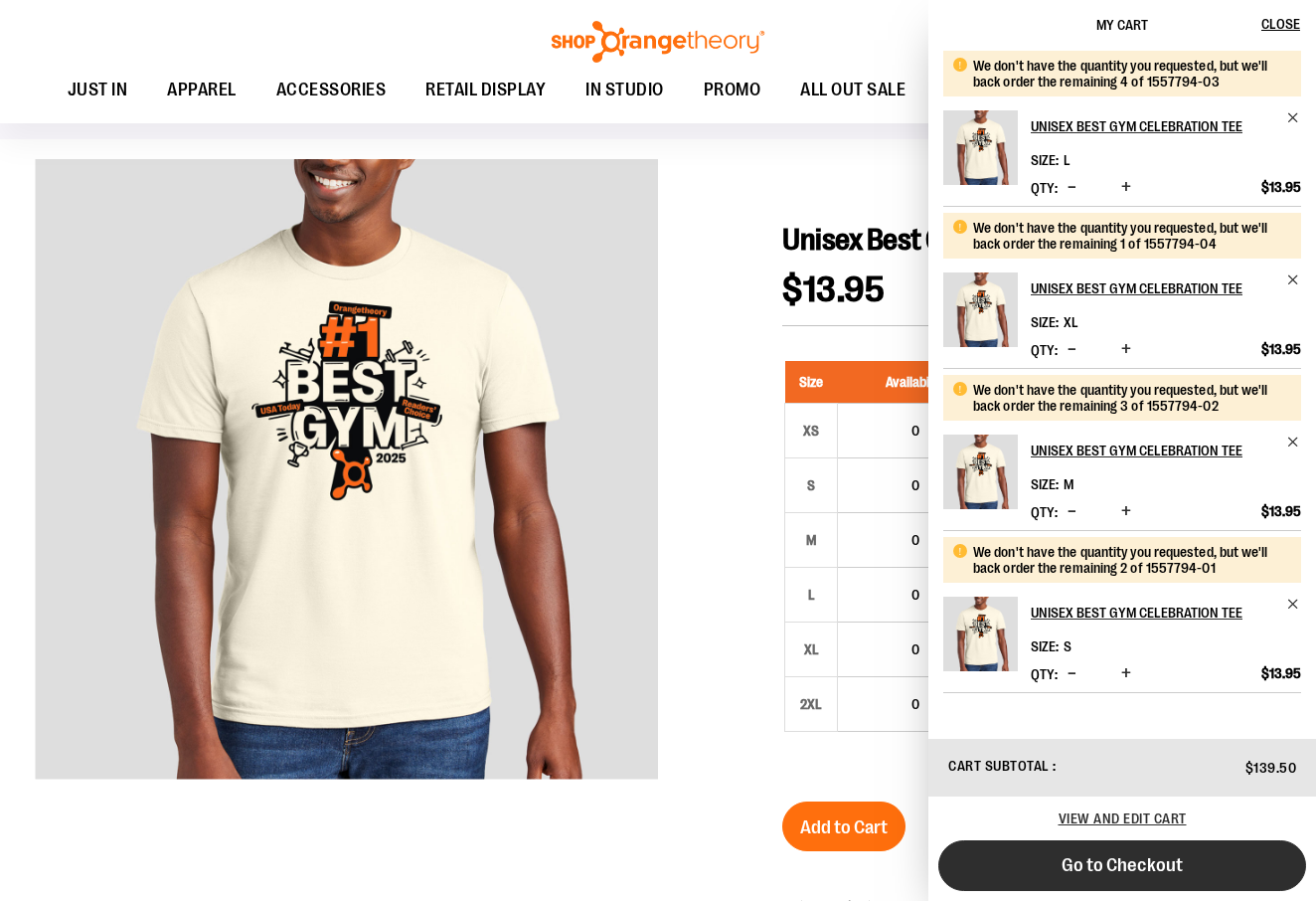 click on "Go to Checkout" at bounding box center (1122, 865) 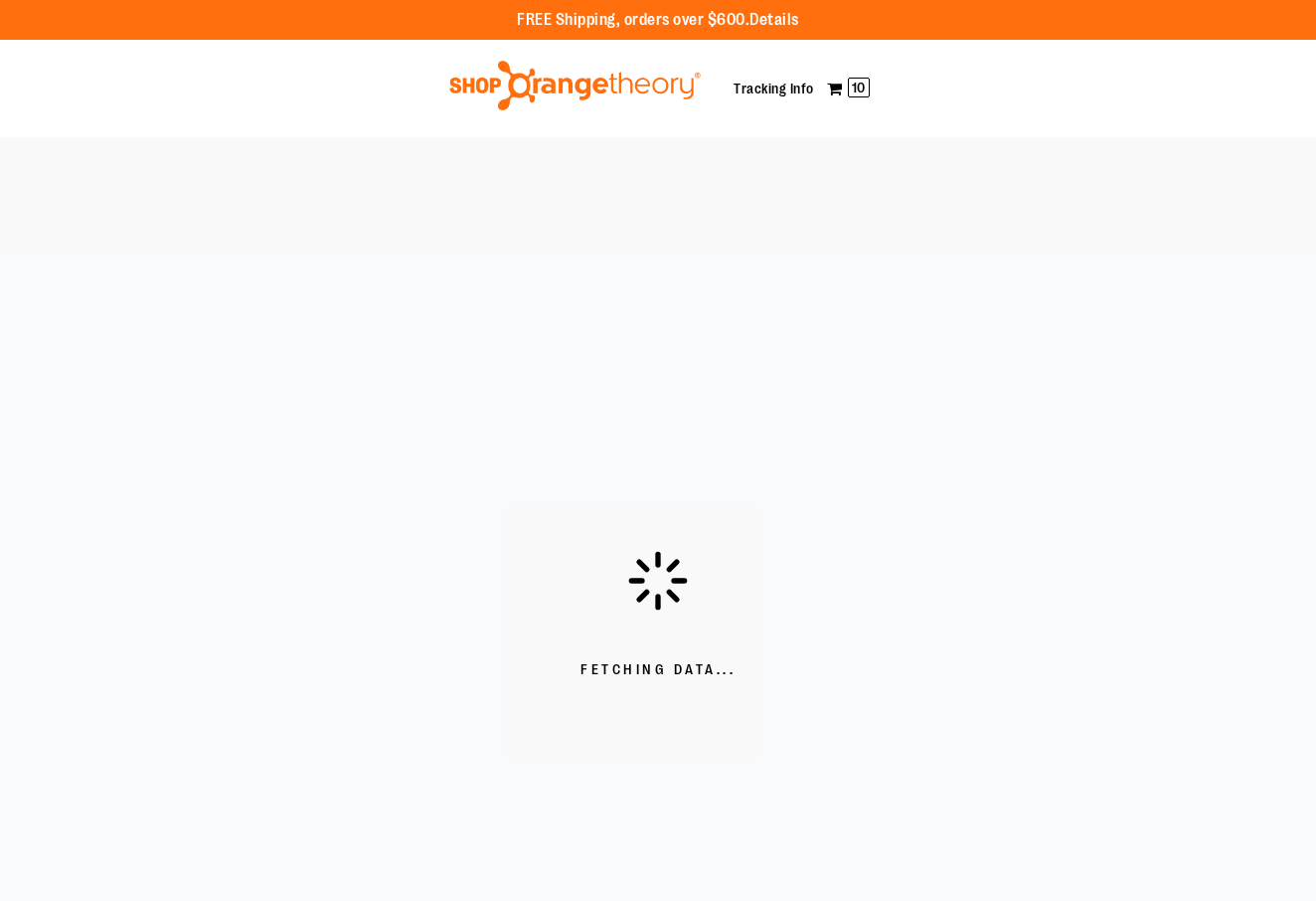scroll, scrollTop: 0, scrollLeft: 0, axis: both 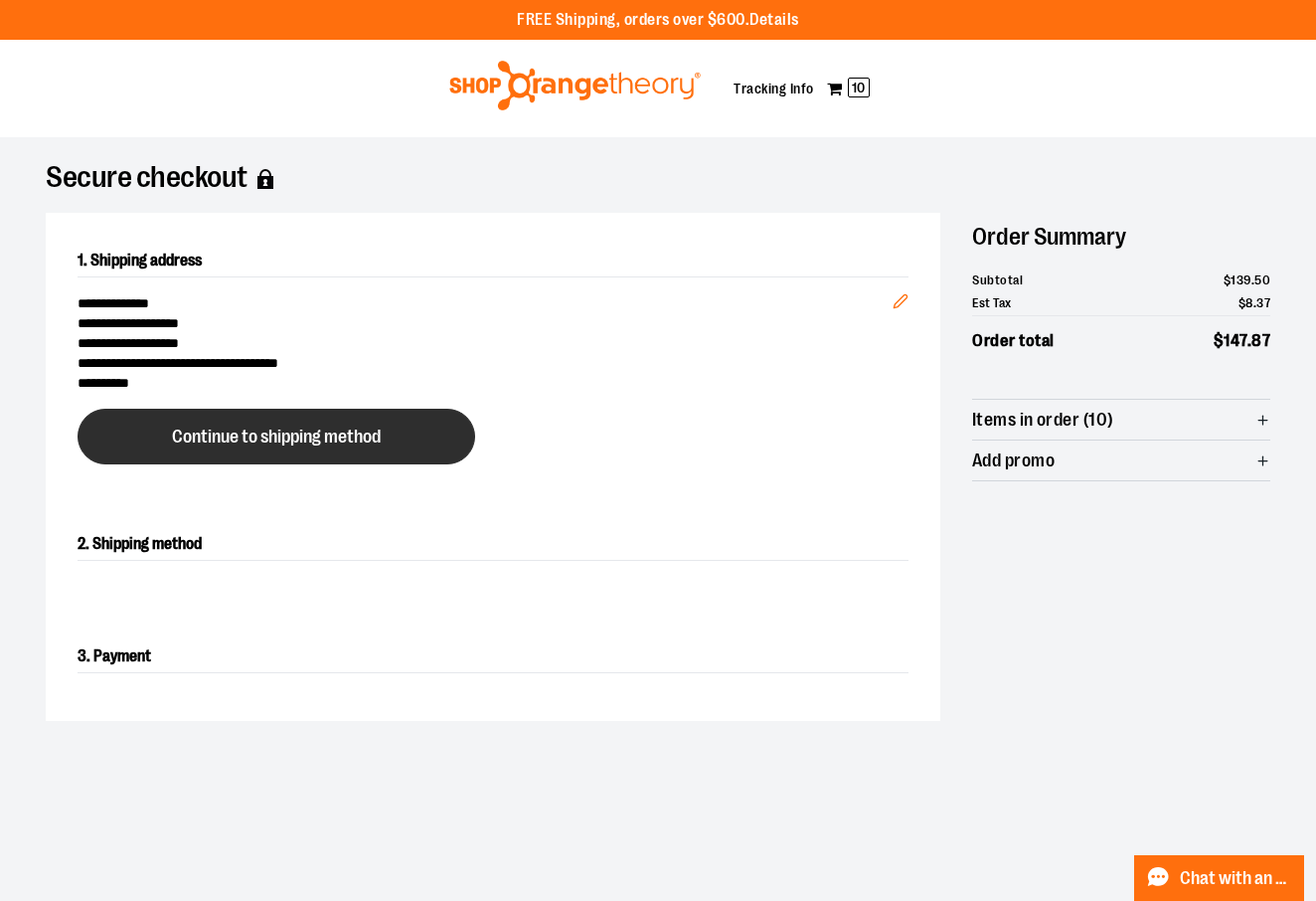 click on "Continue to shipping method" at bounding box center [276, 437] 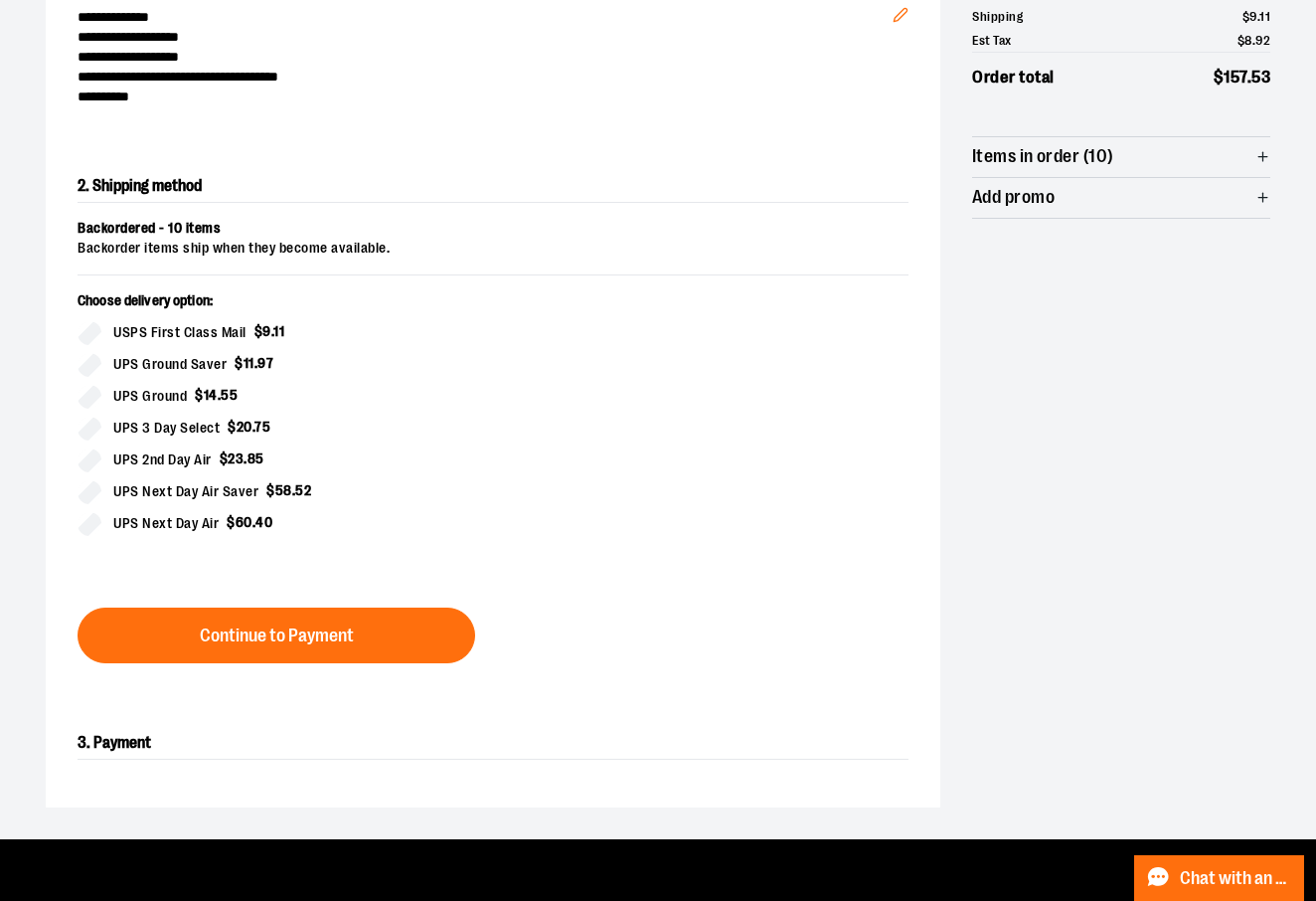 scroll, scrollTop: 339, scrollLeft: 0, axis: vertical 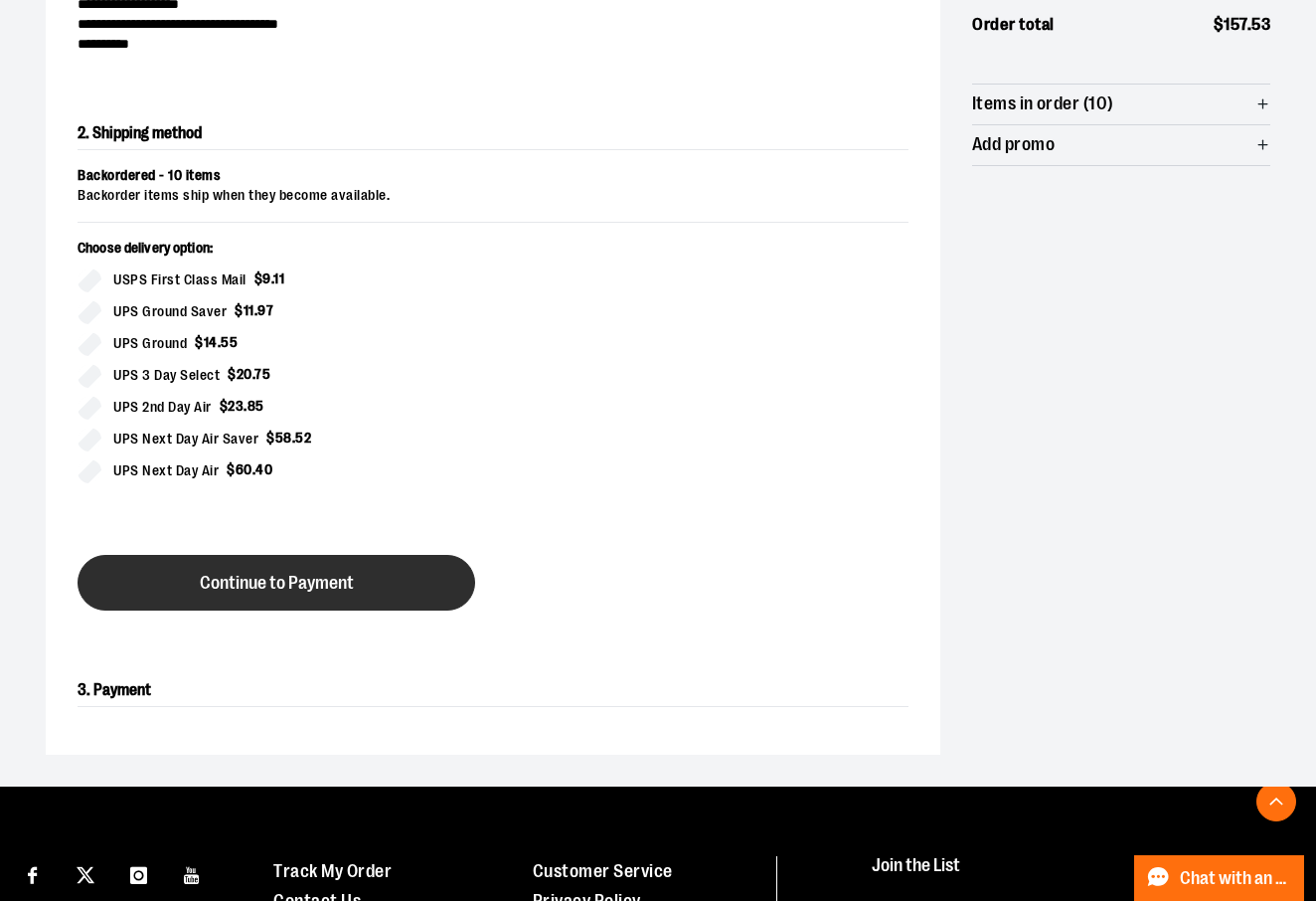click on "Continue to Payment" at bounding box center (276, 583) 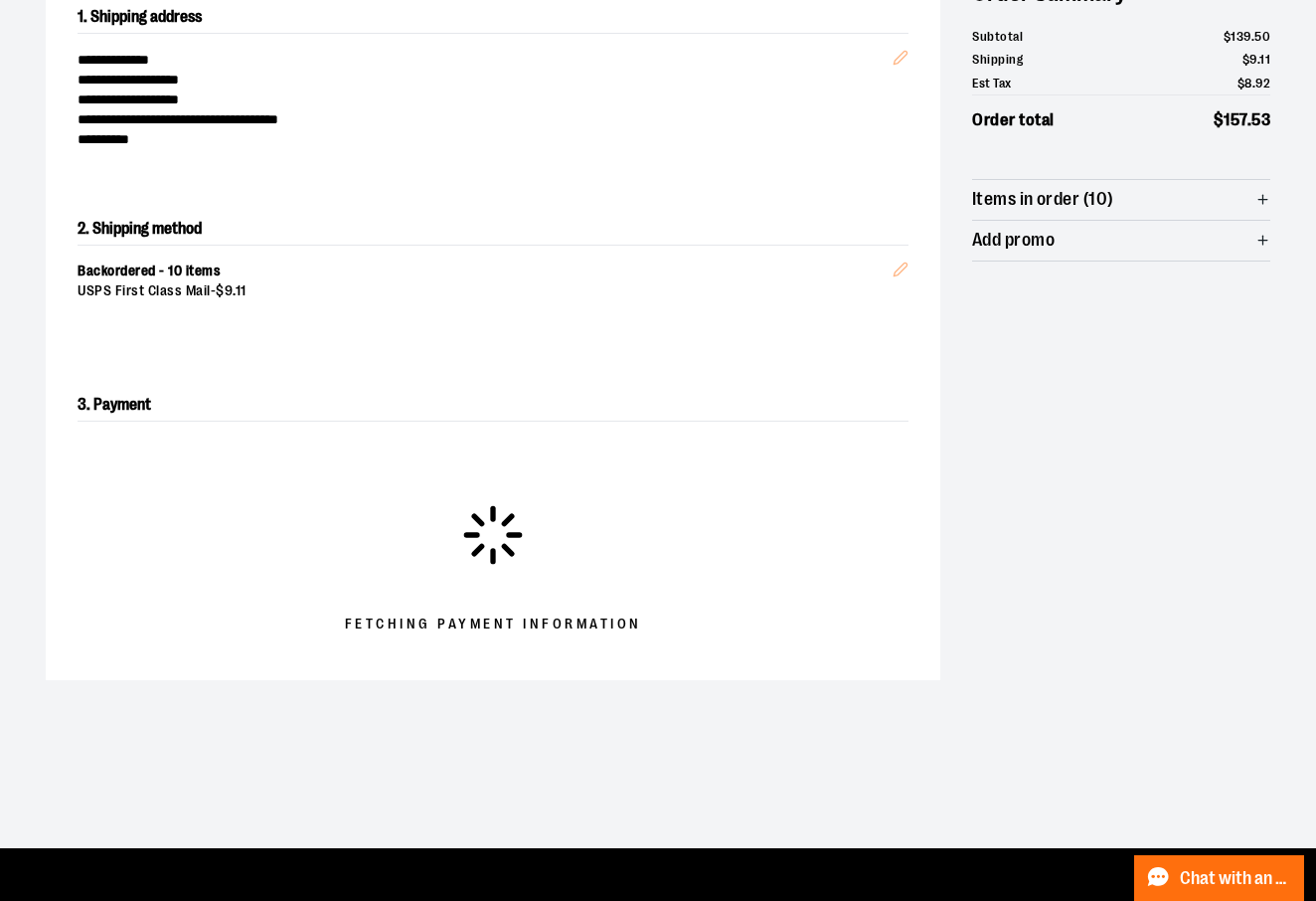 scroll, scrollTop: 248, scrollLeft: 0, axis: vertical 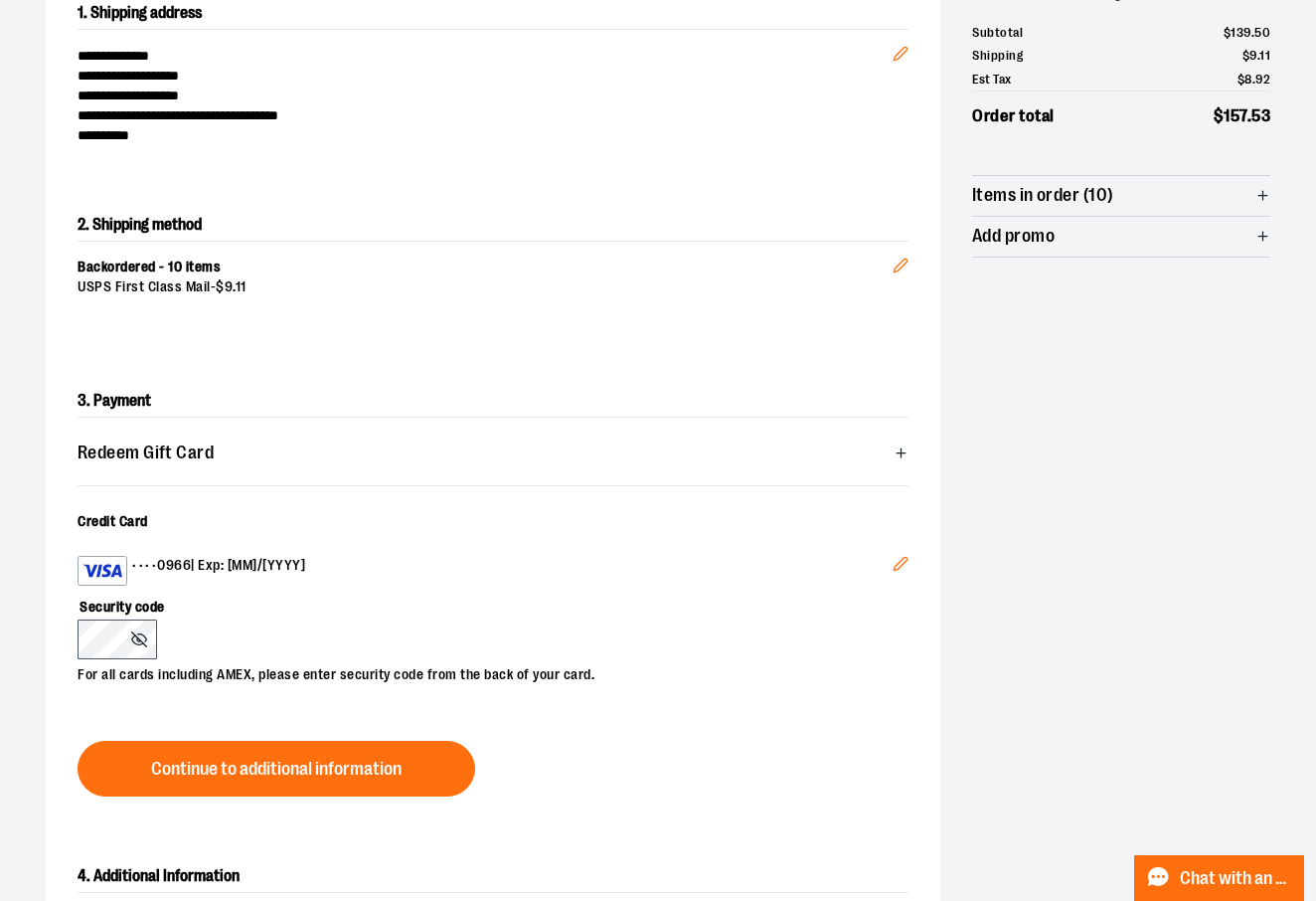 click 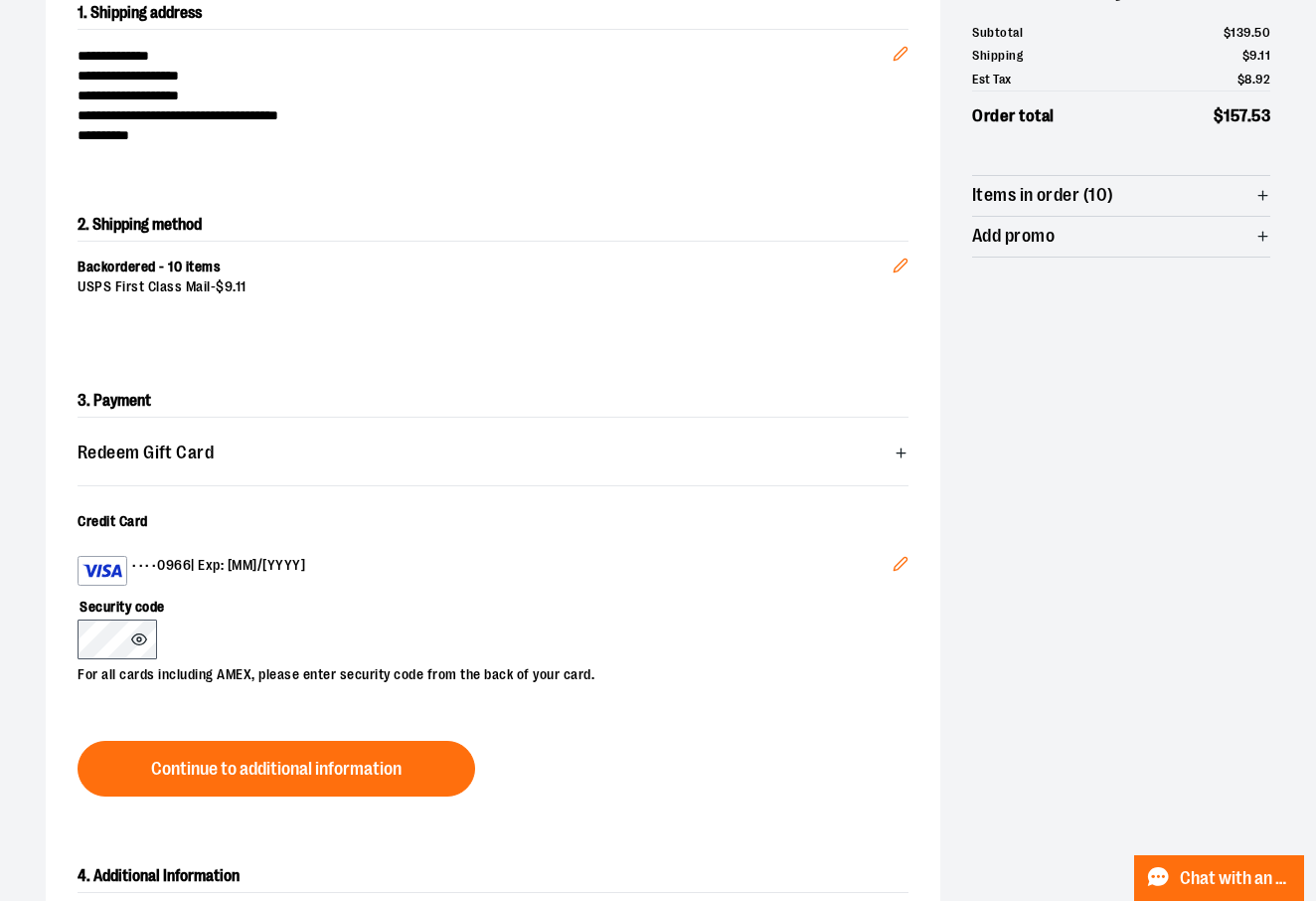 click on "Edit" at bounding box center (901, 567) 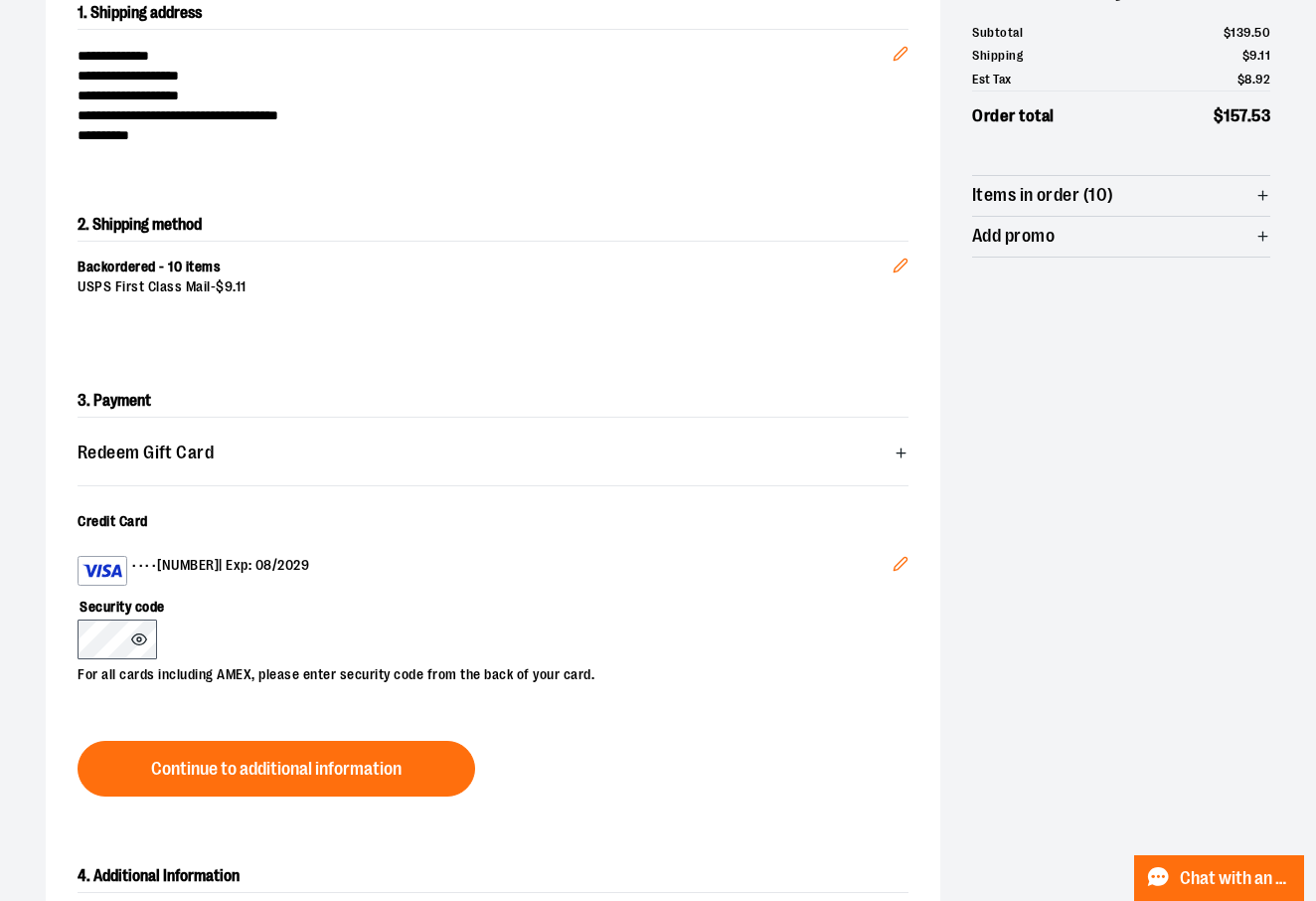 click at bounding box center [141, 639] 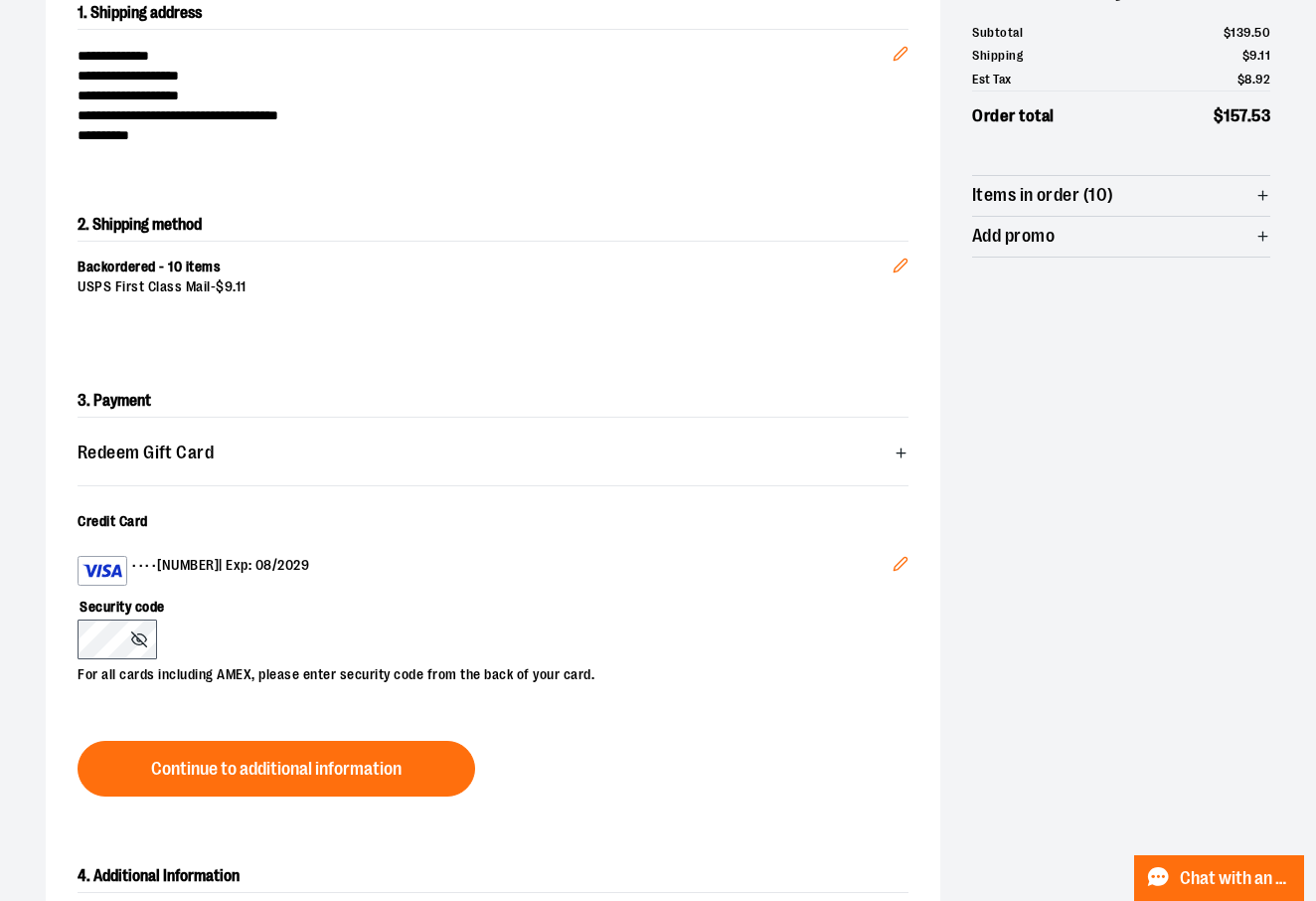click 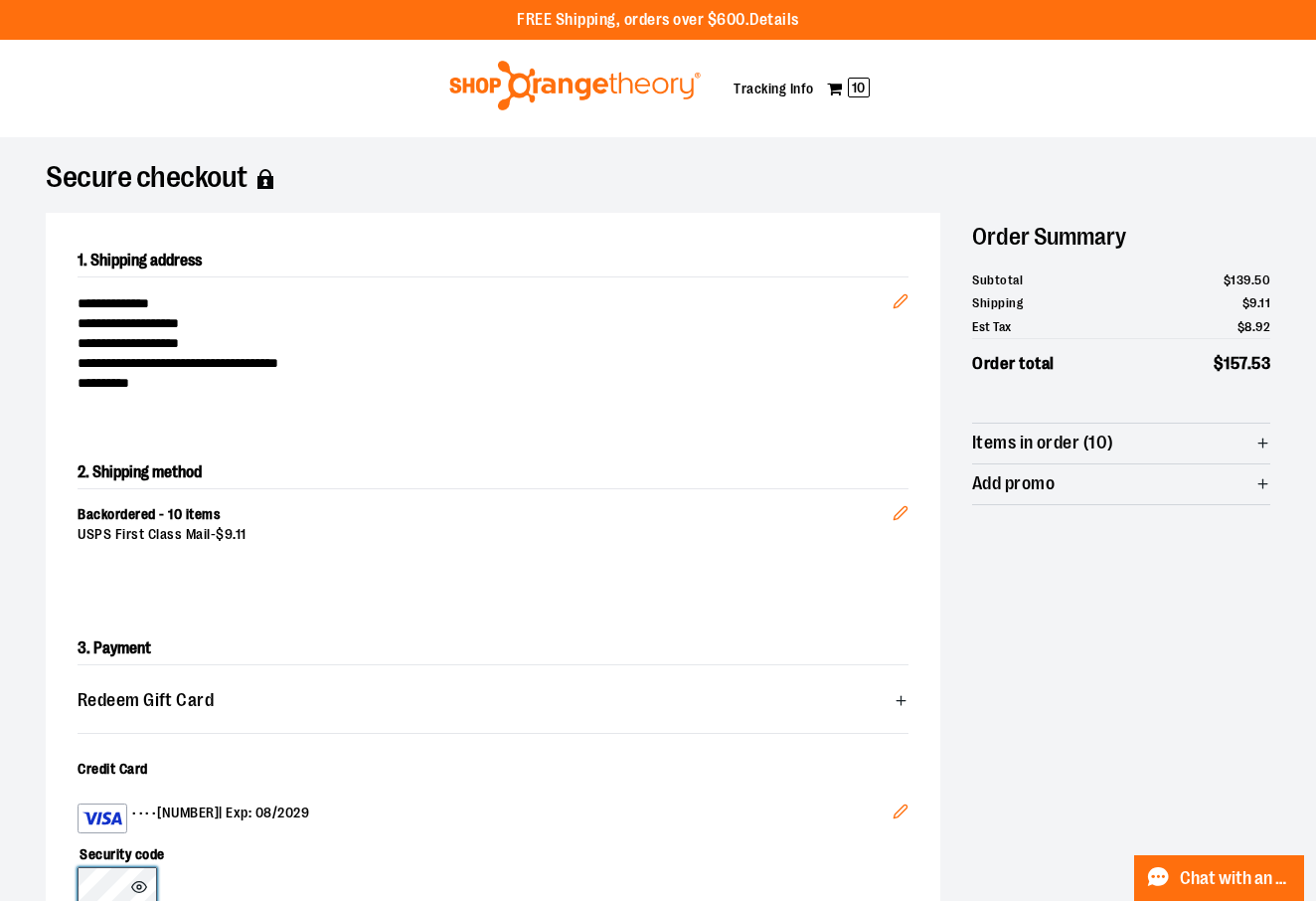 scroll, scrollTop: 0, scrollLeft: 0, axis: both 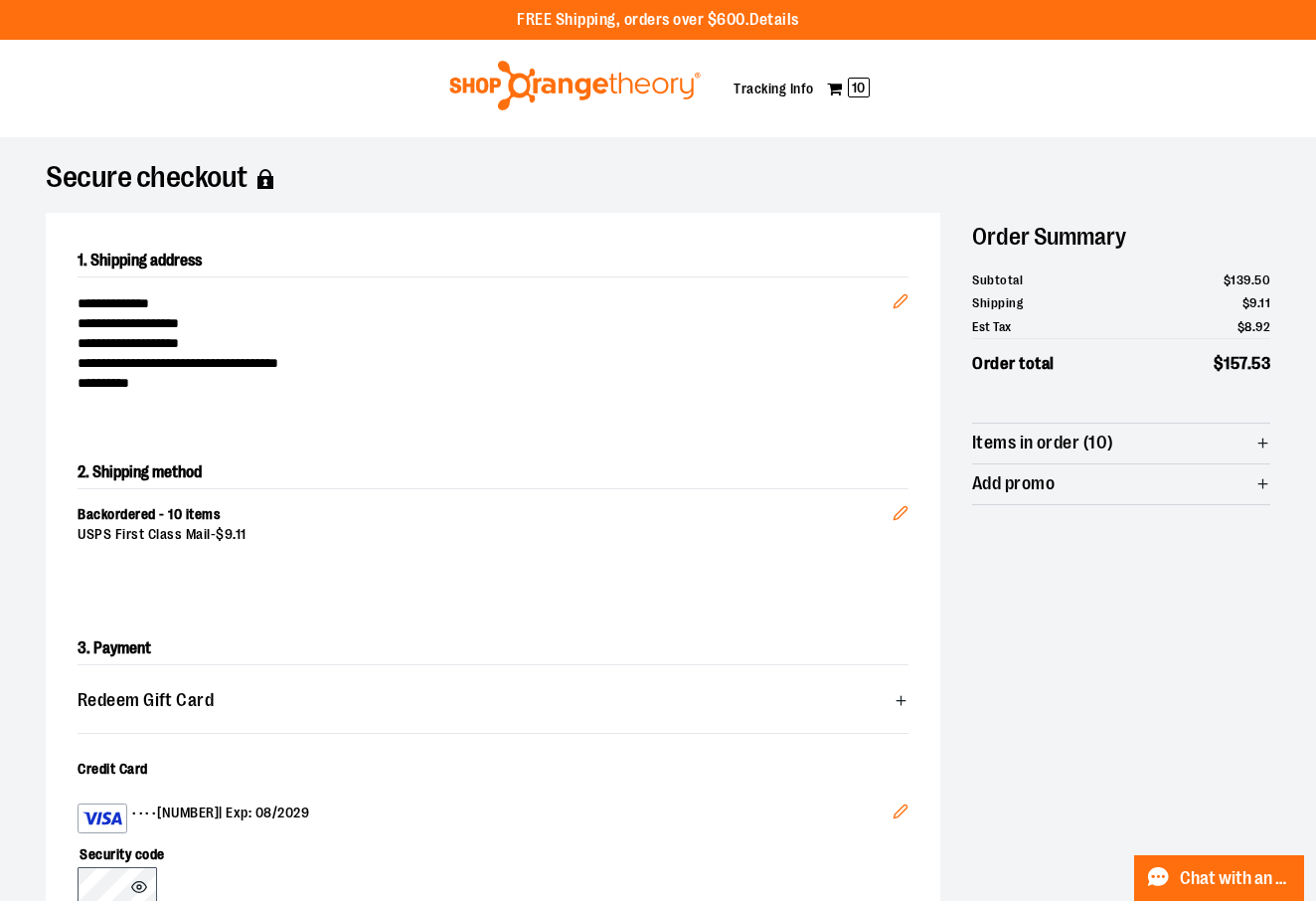 click 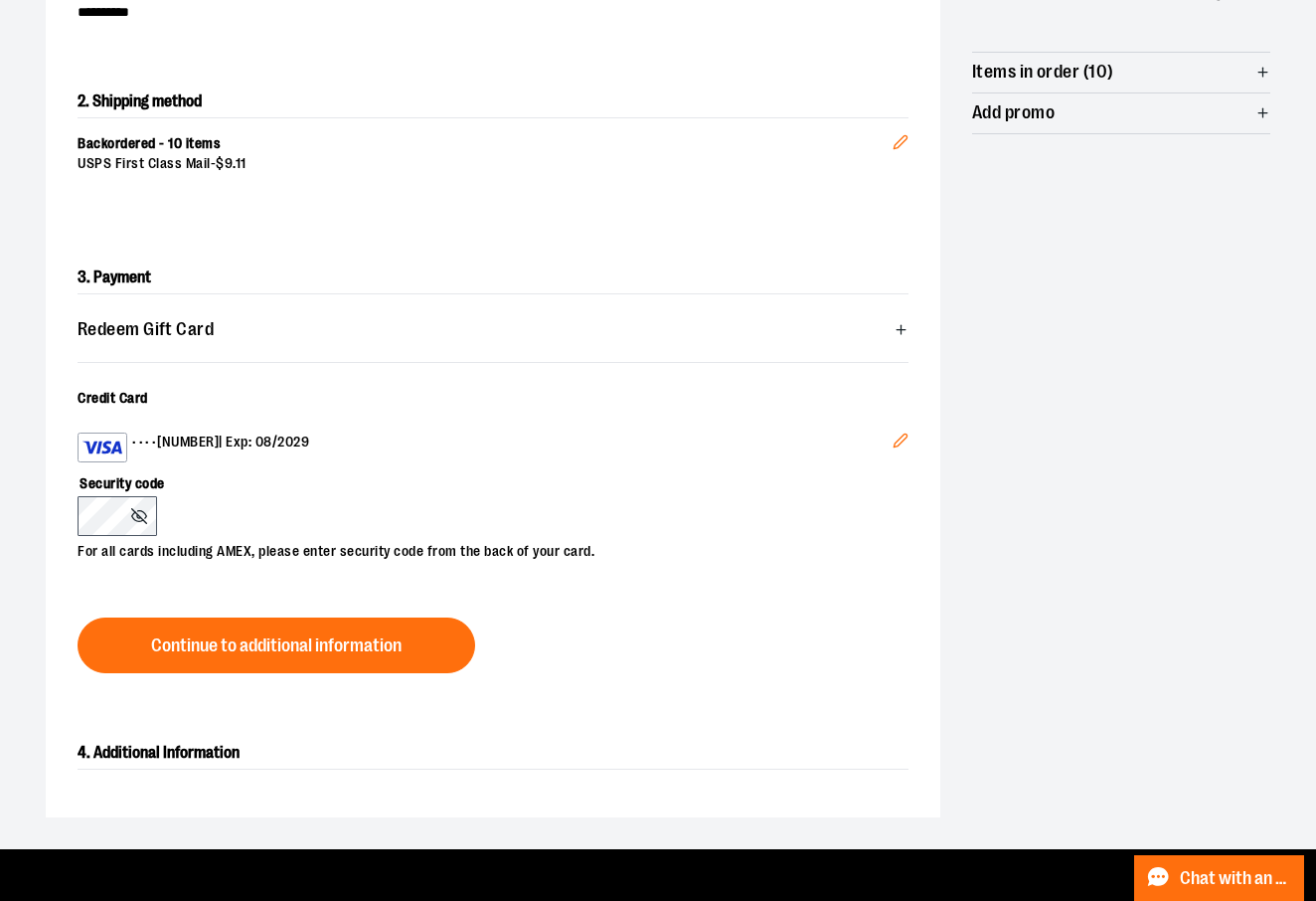 scroll, scrollTop: 374, scrollLeft: 0, axis: vertical 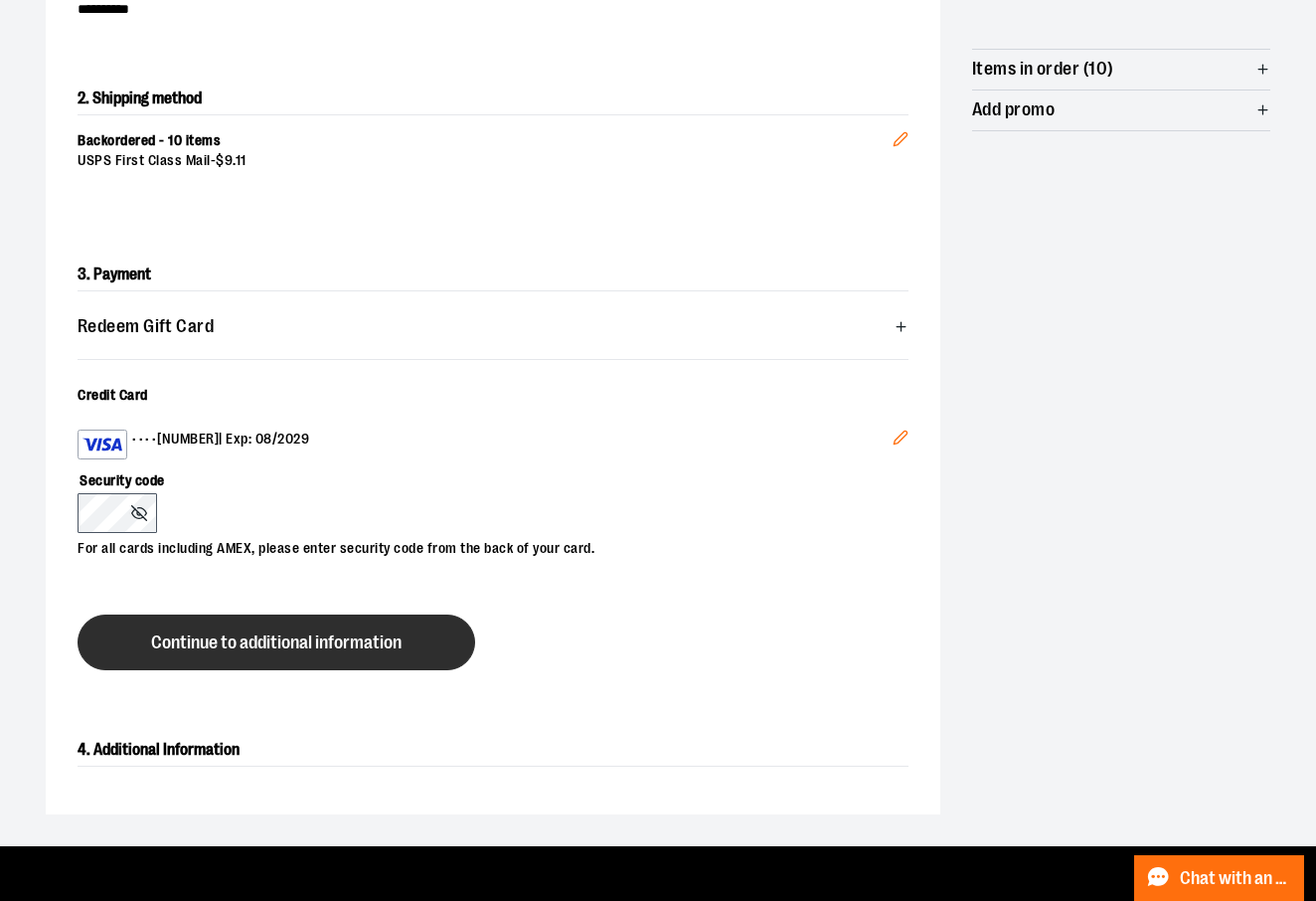 click on "Continue to additional information" at bounding box center (276, 642) 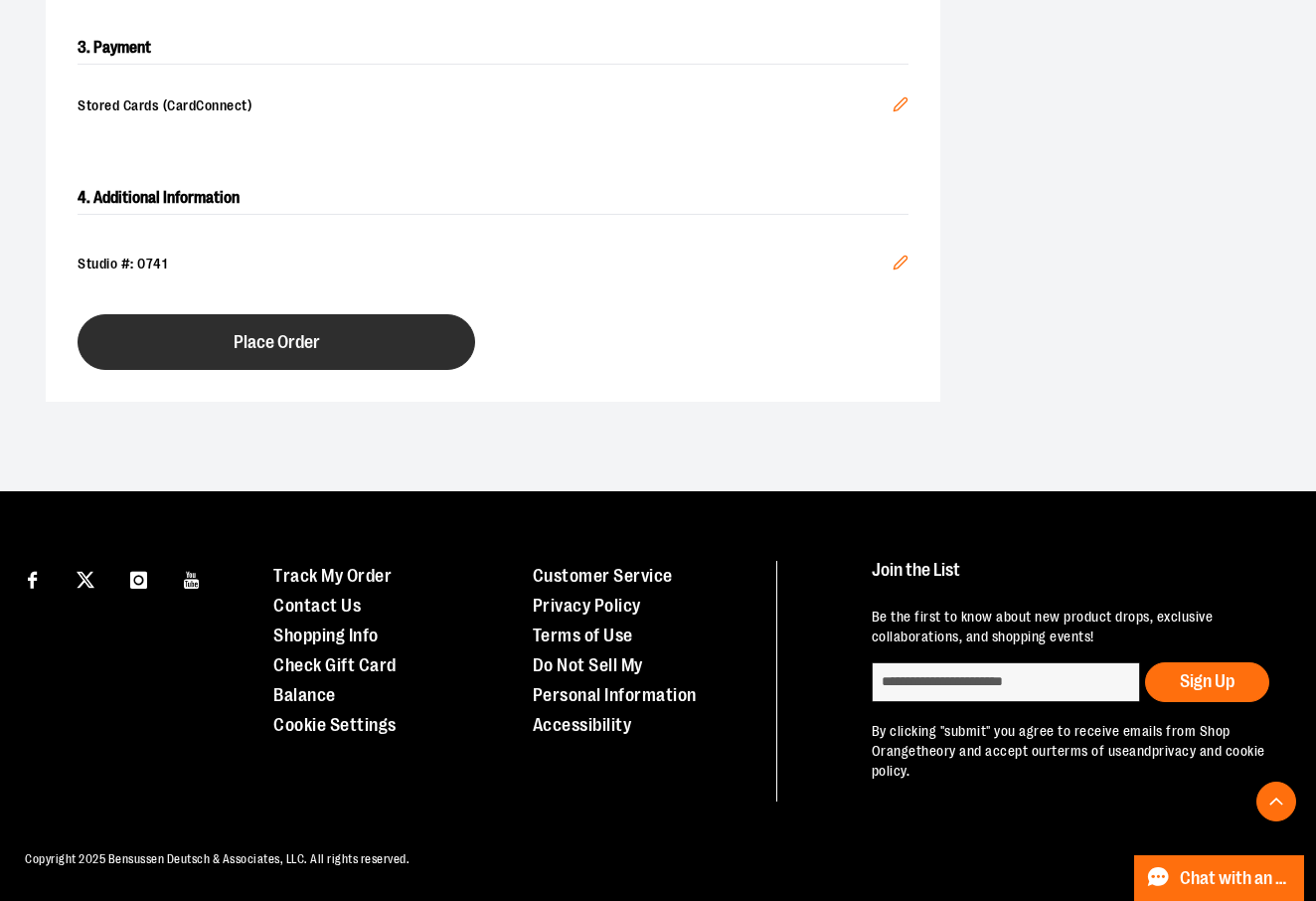 scroll, scrollTop: 600, scrollLeft: 0, axis: vertical 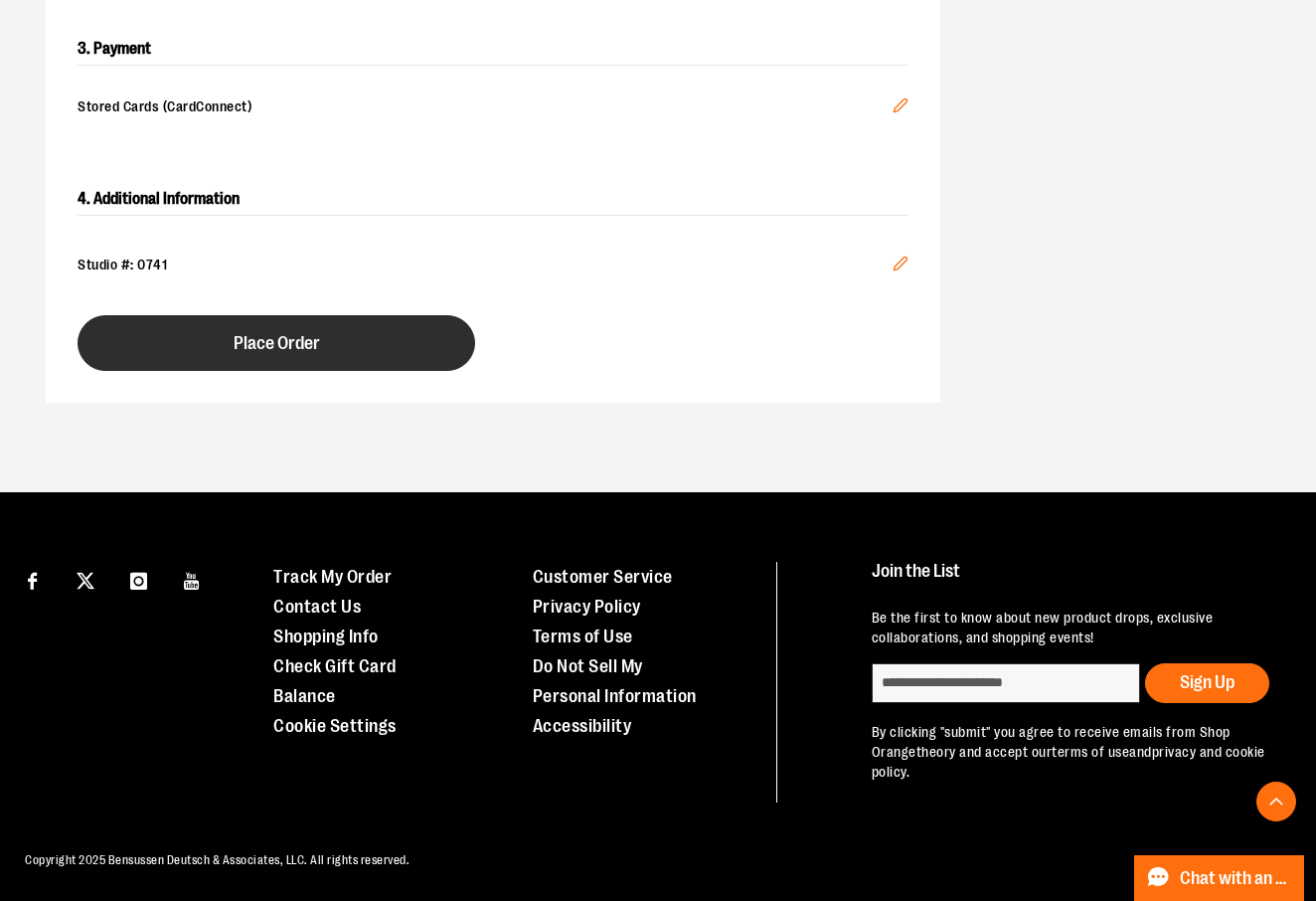 click on "Place Order" at bounding box center [276, 343] 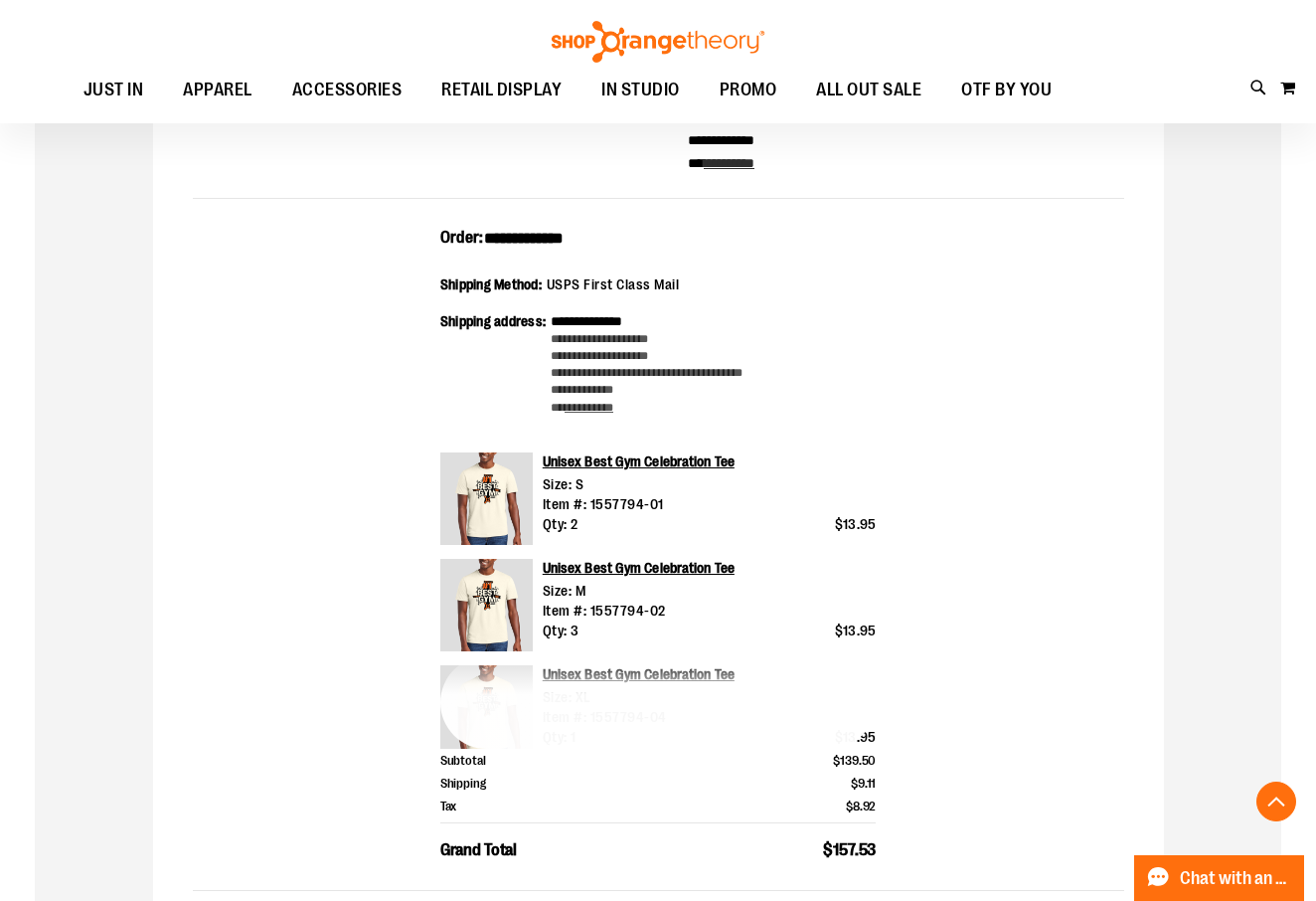 scroll, scrollTop: 622, scrollLeft: 0, axis: vertical 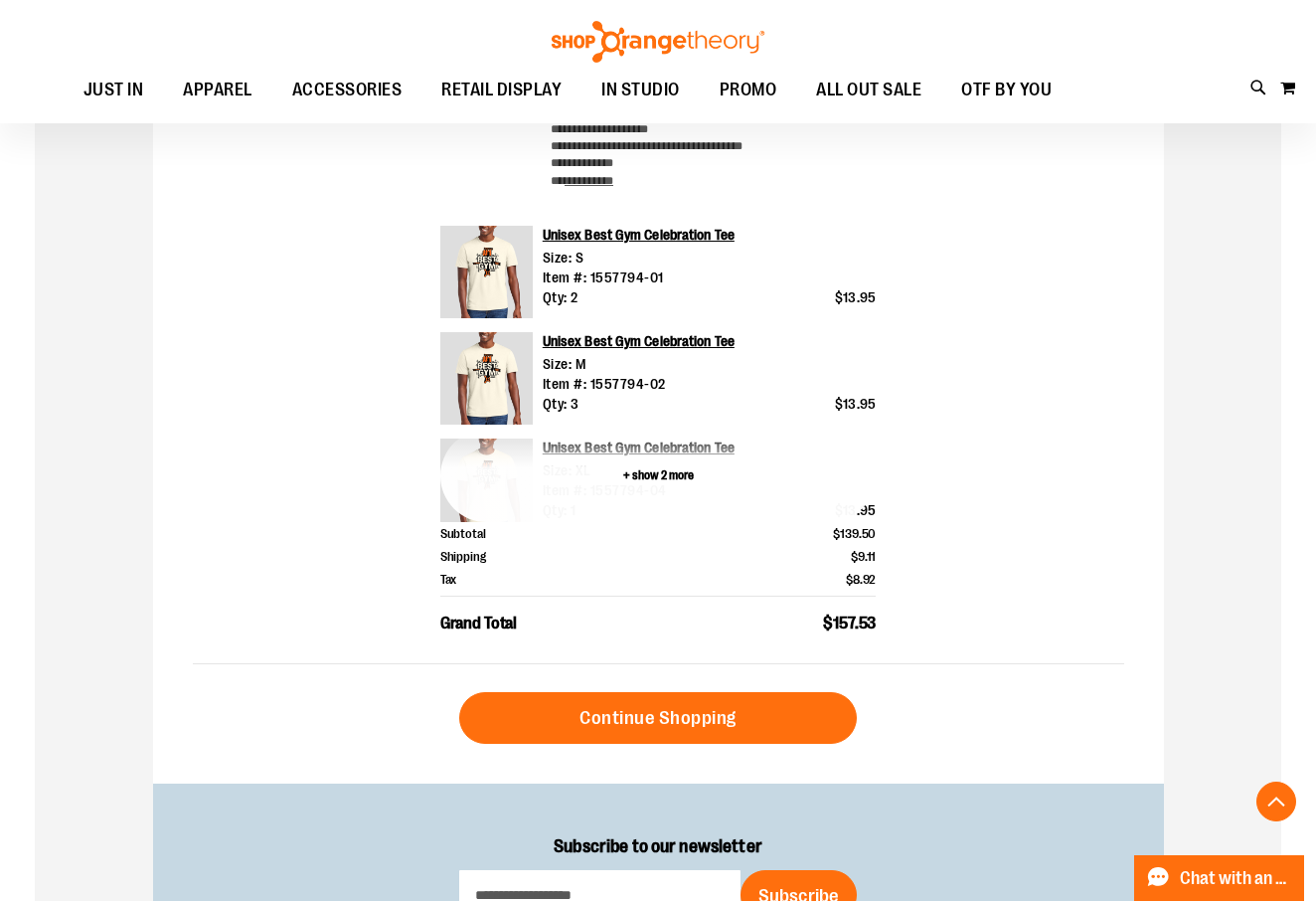 click on "+ show 2 more" at bounding box center [658, 475] 